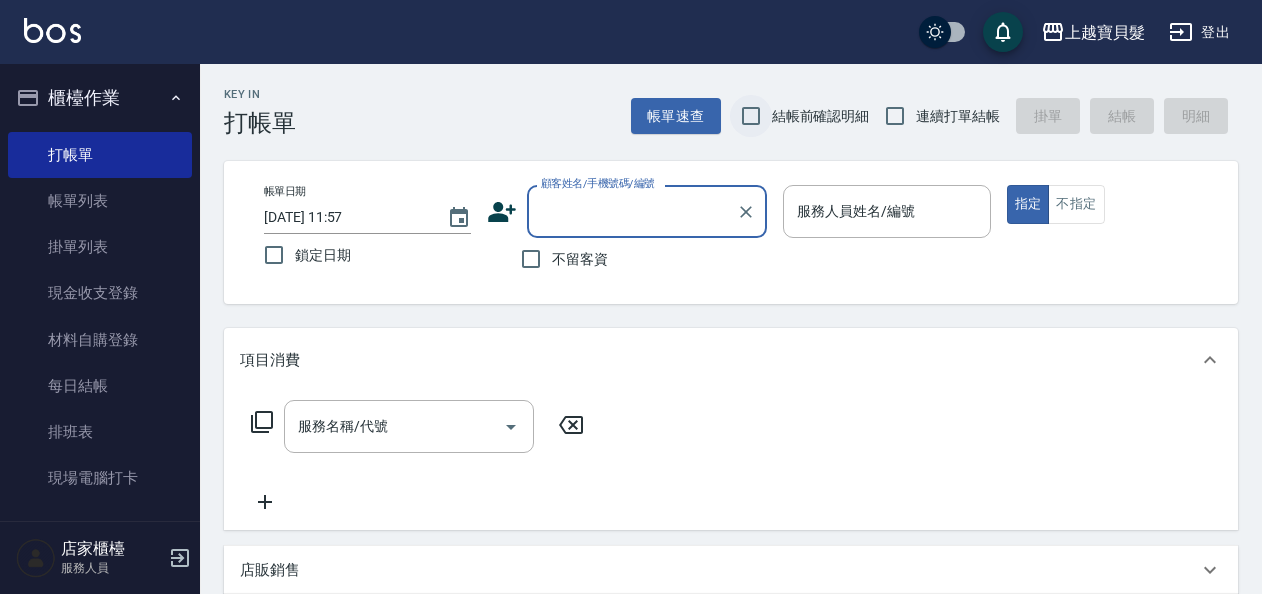 scroll, scrollTop: 0, scrollLeft: 0, axis: both 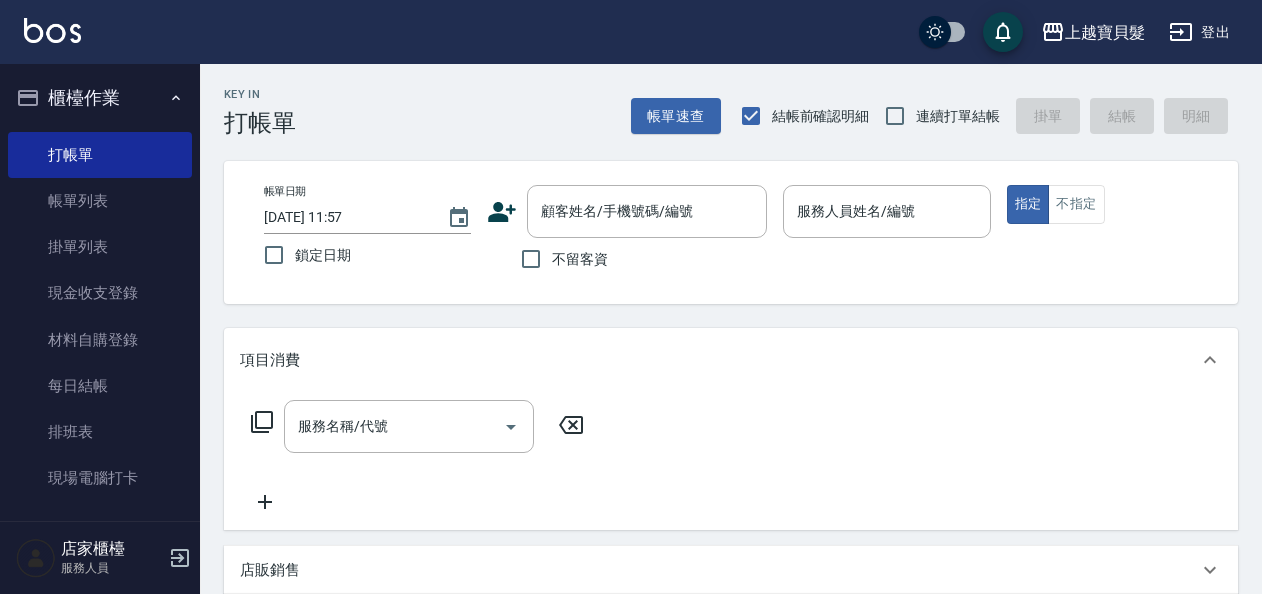 click on "結帳前確認明細" at bounding box center [821, 116] 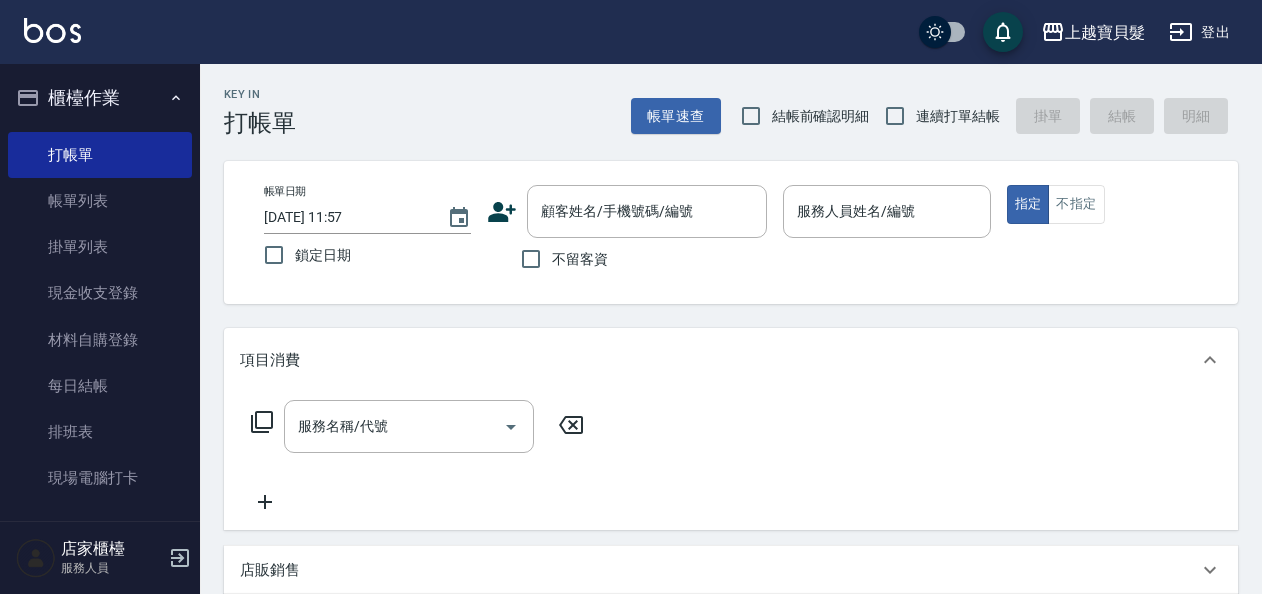 click on "結帳前確認明細" at bounding box center [800, 116] 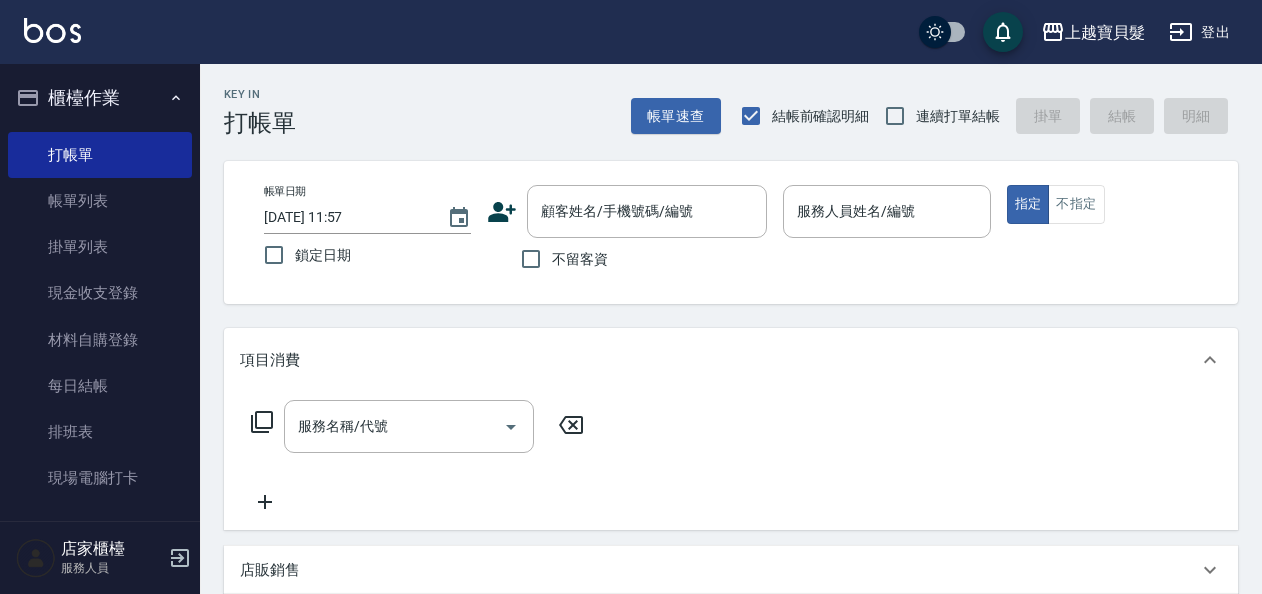 click on "連續打單結帳" at bounding box center (958, 116) 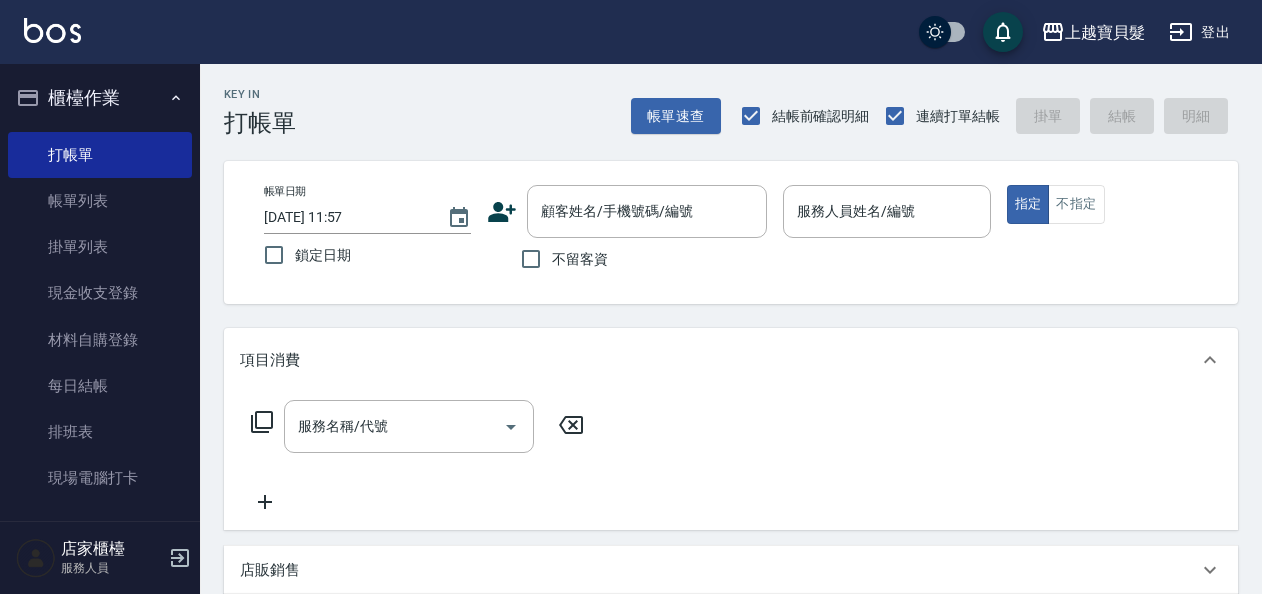 drag, startPoint x: 572, startPoint y: 256, endPoint x: 681, endPoint y: 240, distance: 110.16805 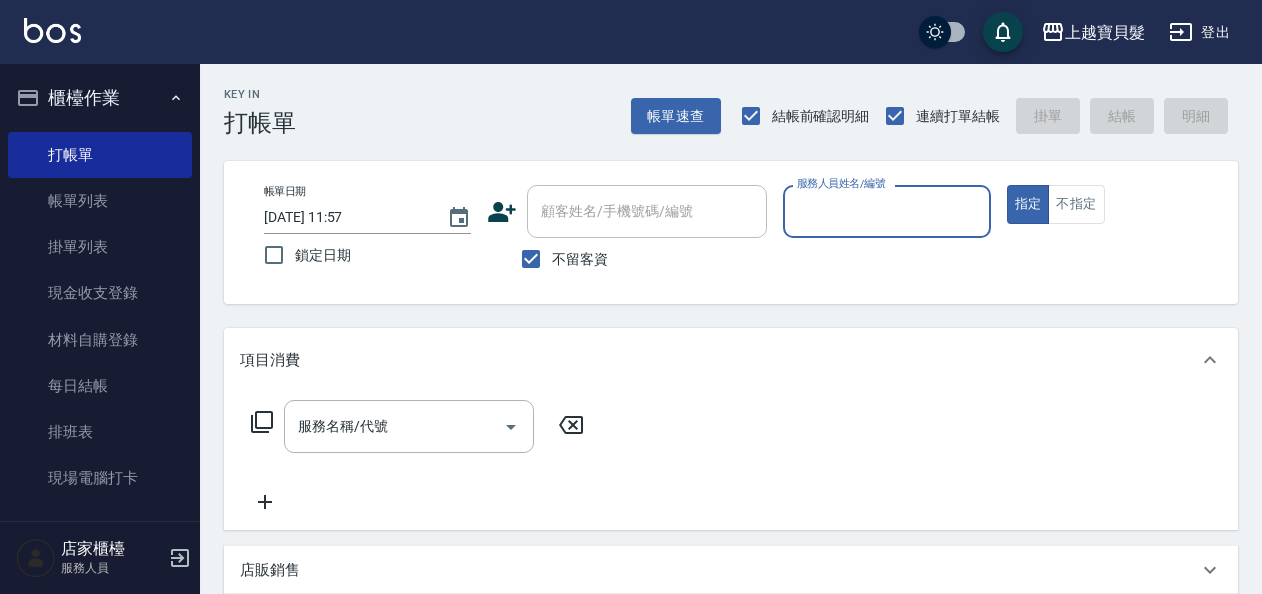 click on "服務人員姓名/編號" at bounding box center [886, 211] 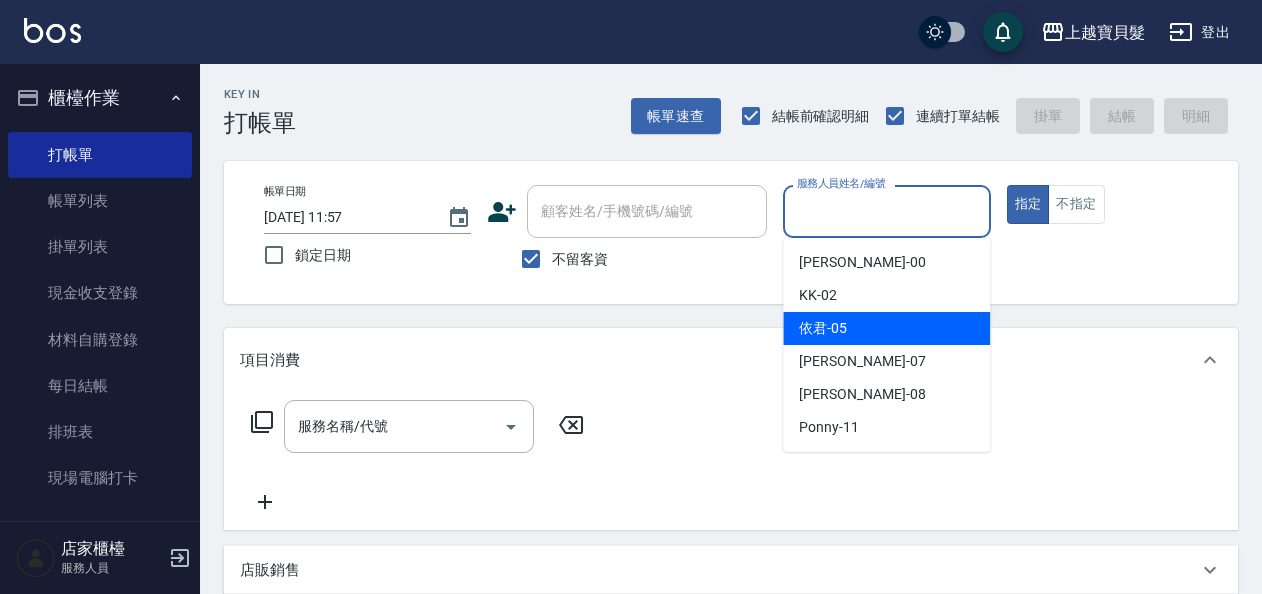 click on "依君 -05" at bounding box center [886, 328] 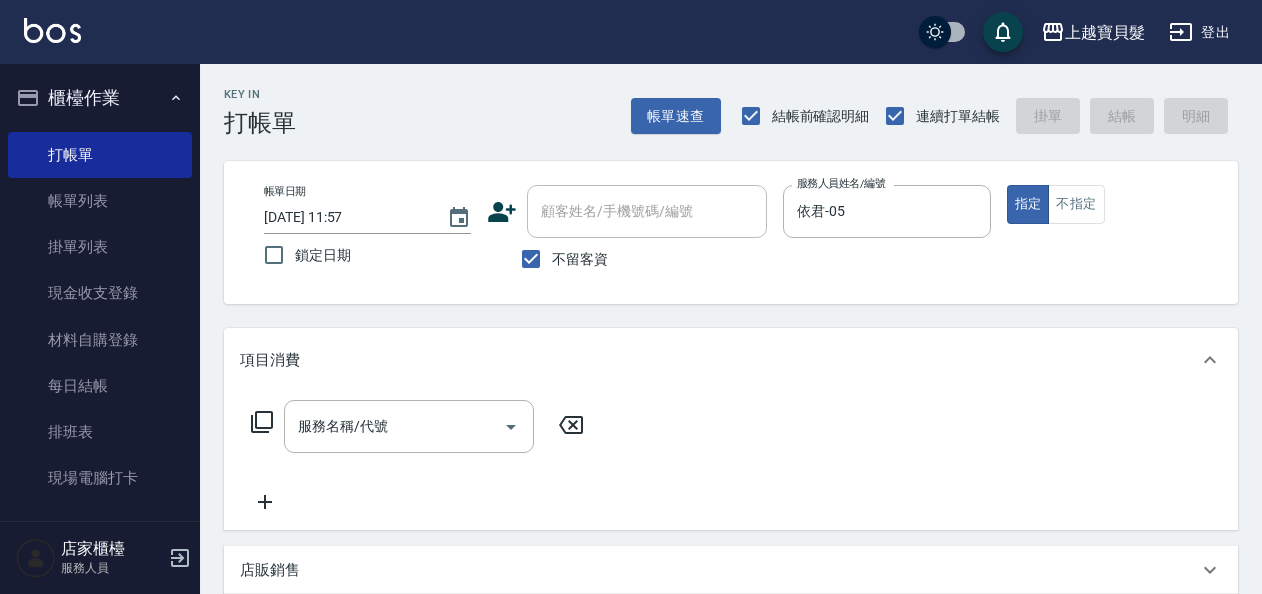 click 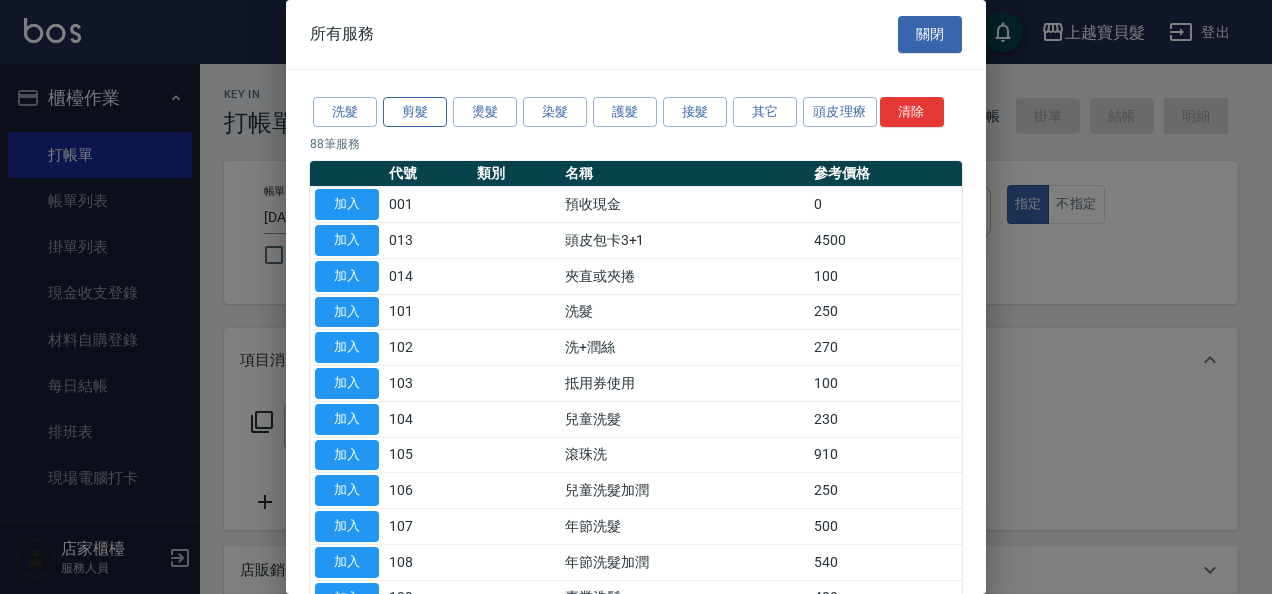 click on "剪髮" at bounding box center (415, 112) 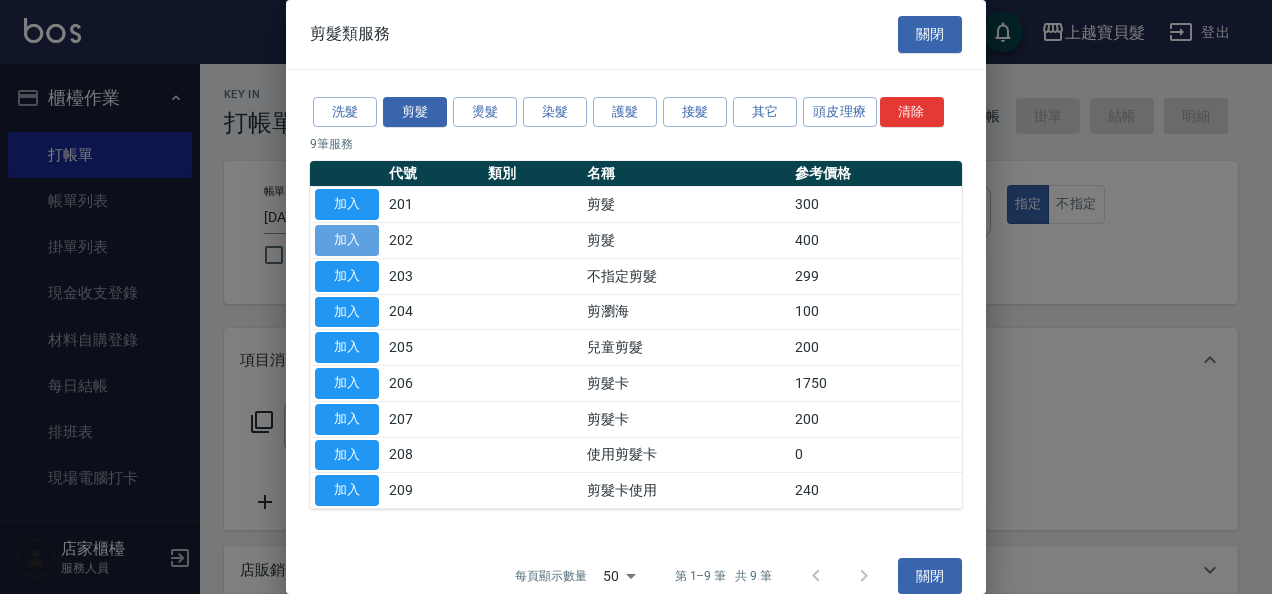 click on "加入" at bounding box center [347, 240] 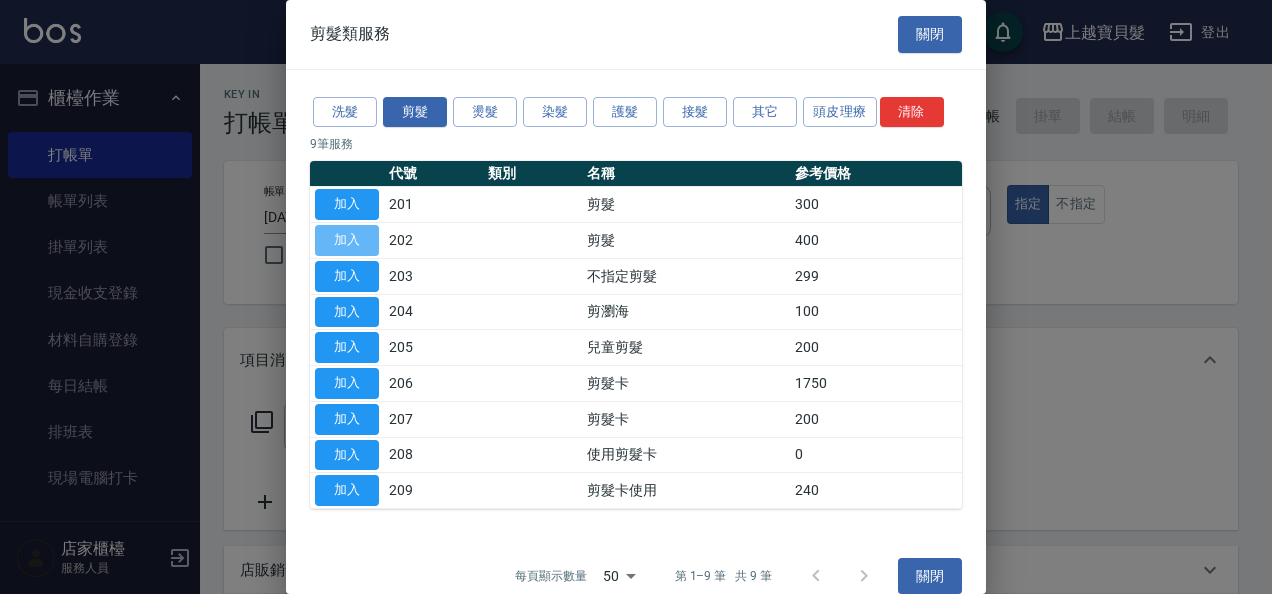 type on "剪髮(202)" 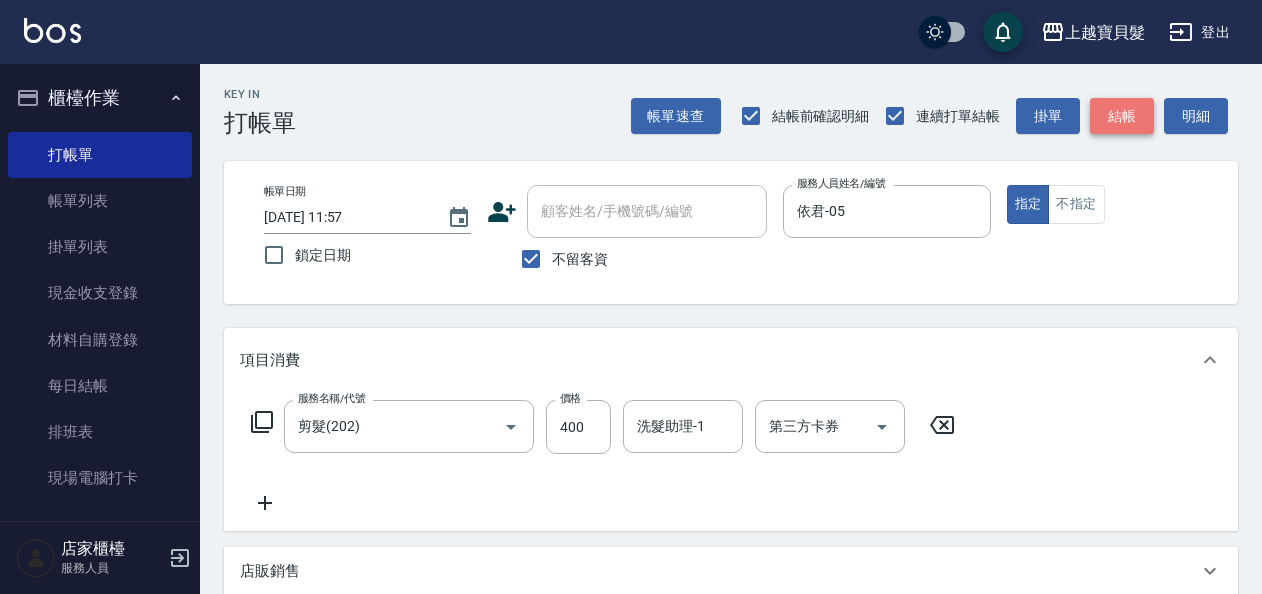 click on "結帳" at bounding box center [1122, 116] 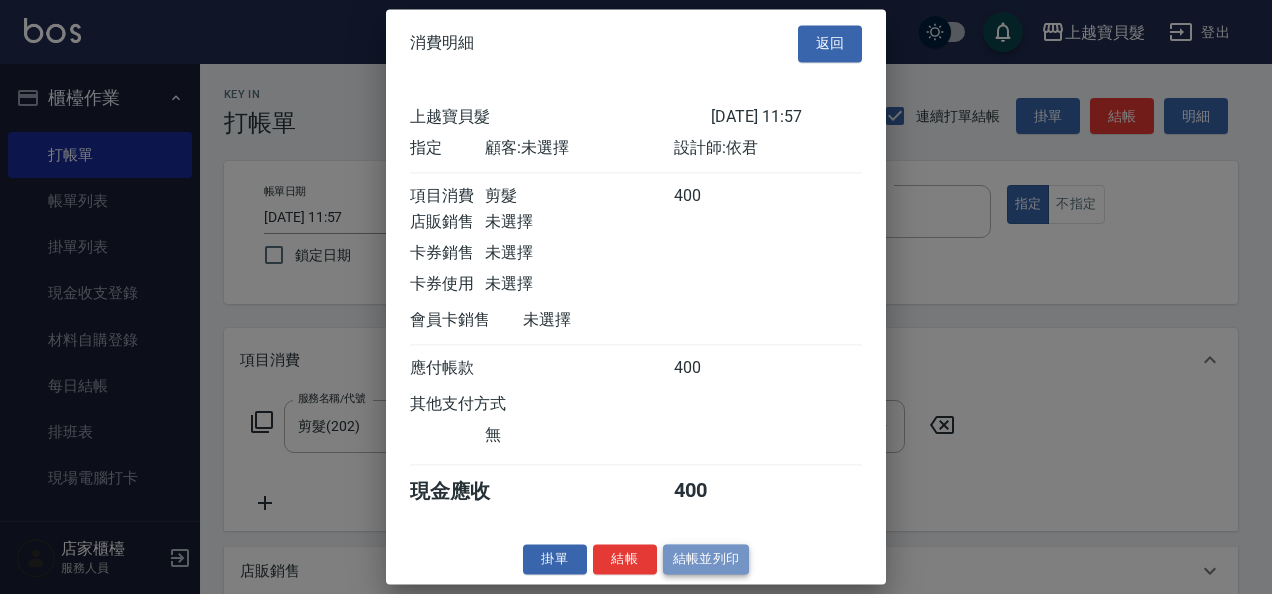 click on "結帳並列印" at bounding box center [706, 559] 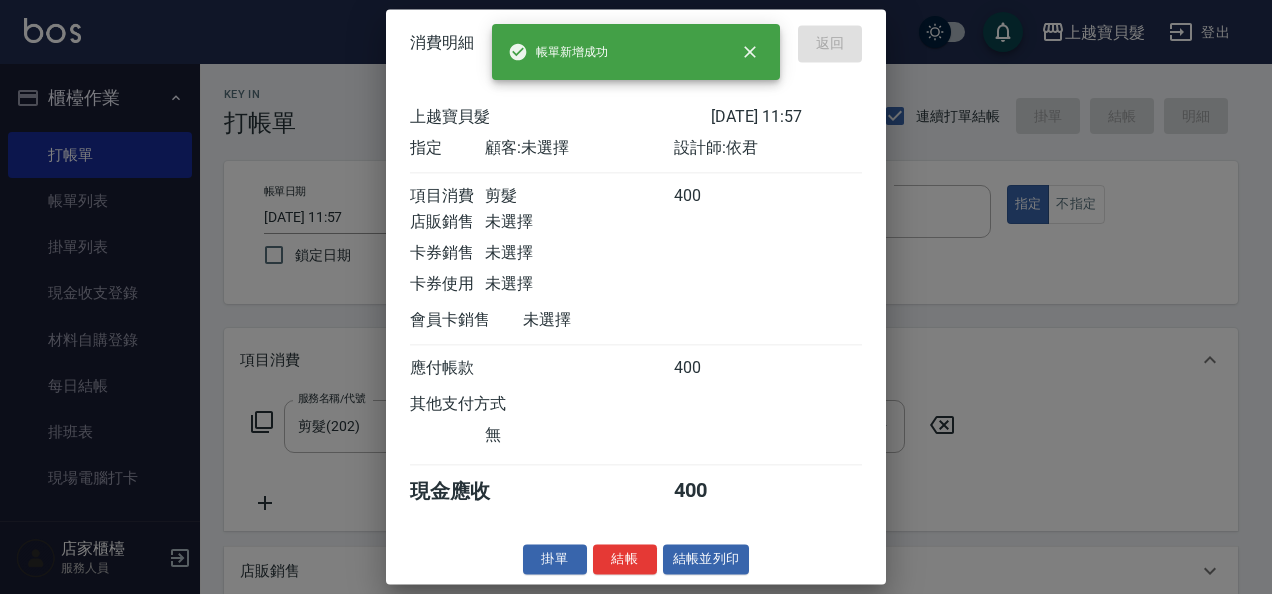 type on "[DATE] 15:46" 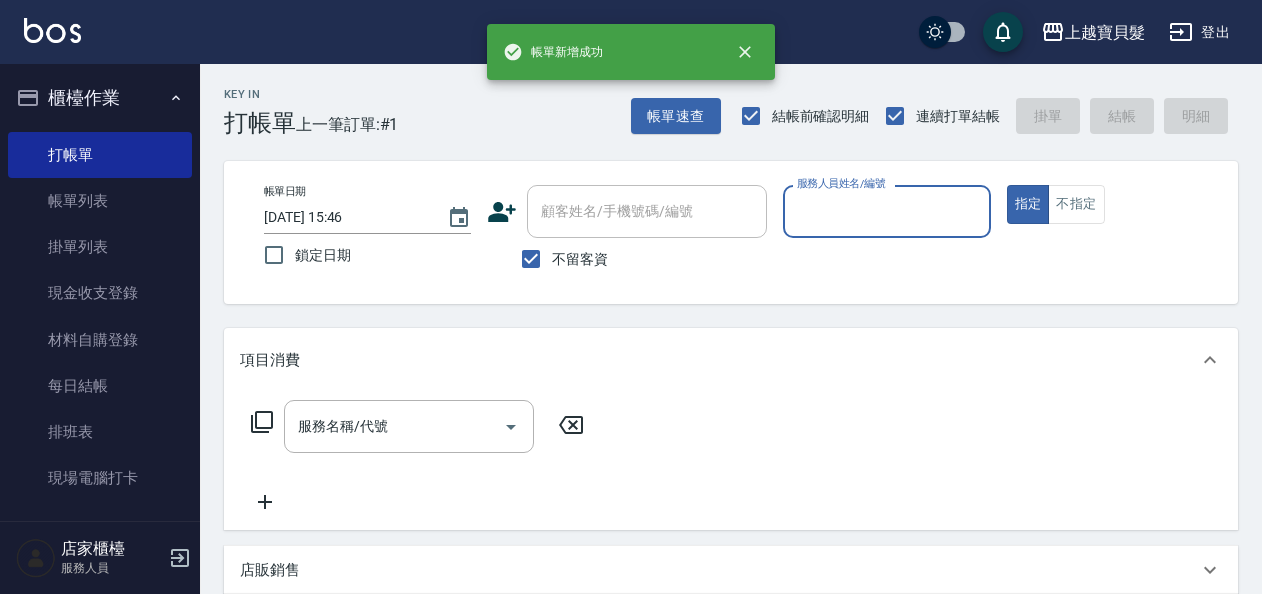 click on "服務人員姓名/編號" at bounding box center [886, 211] 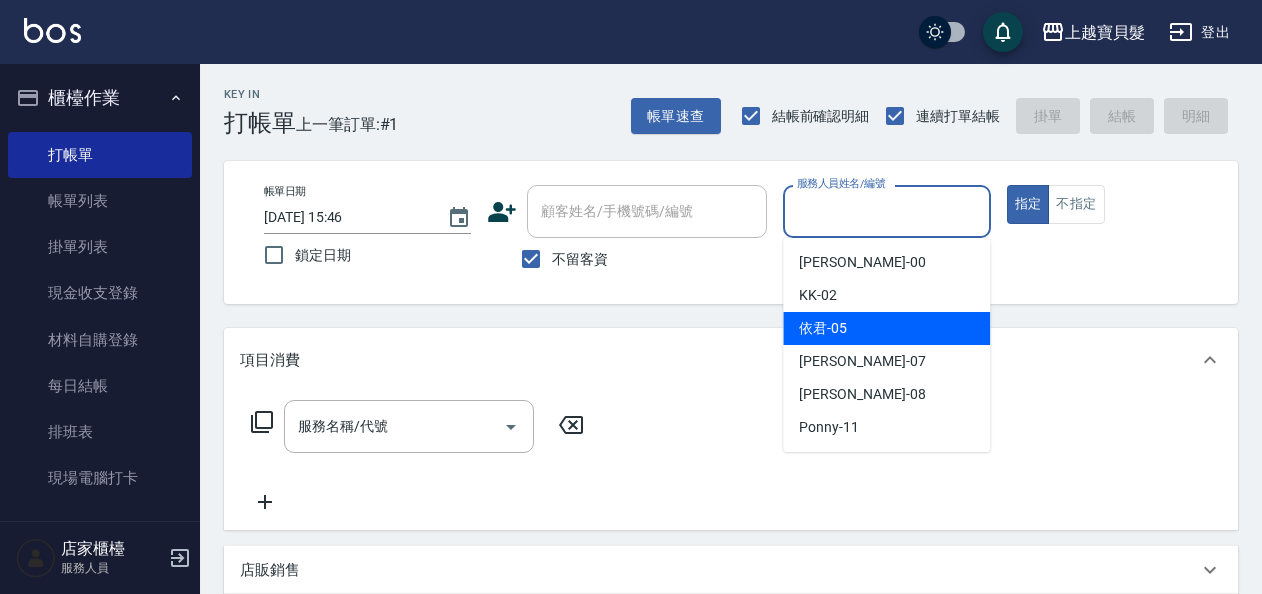 drag, startPoint x: 847, startPoint y: 325, endPoint x: 834, endPoint y: 326, distance: 13.038404 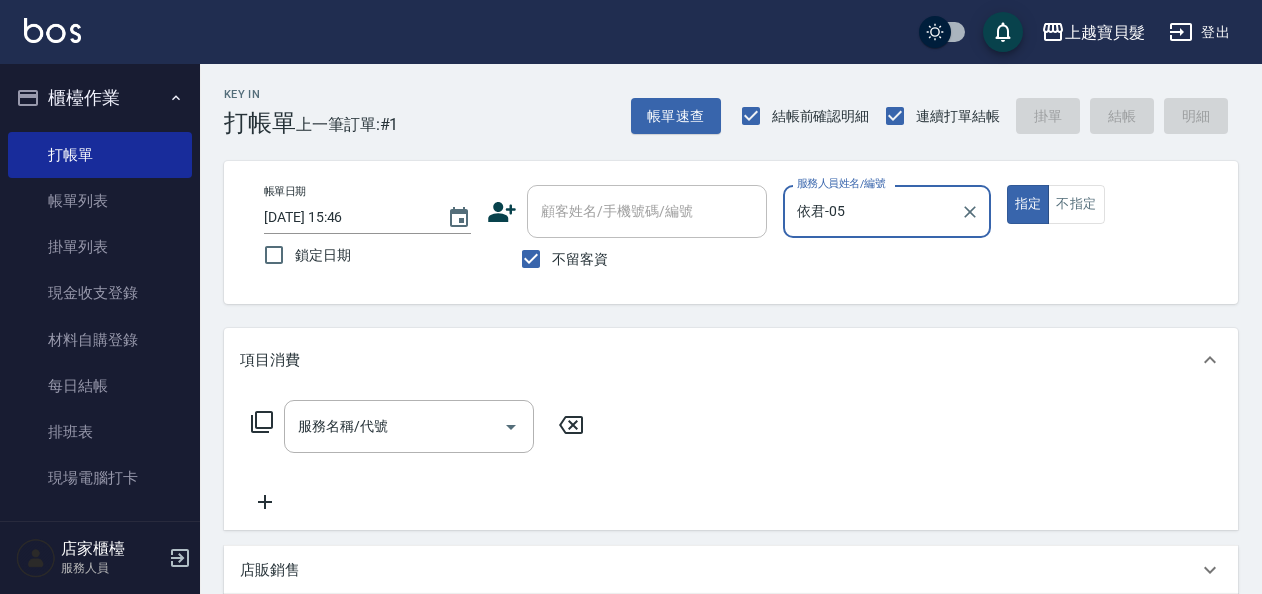 click 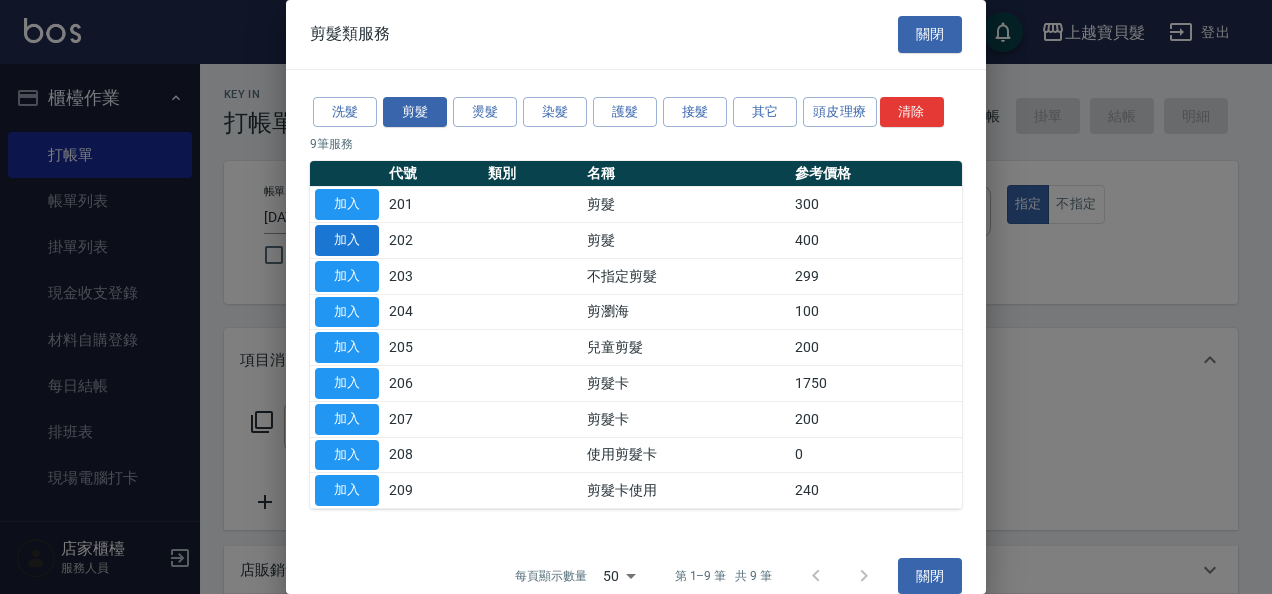 click on "加入" at bounding box center (347, 240) 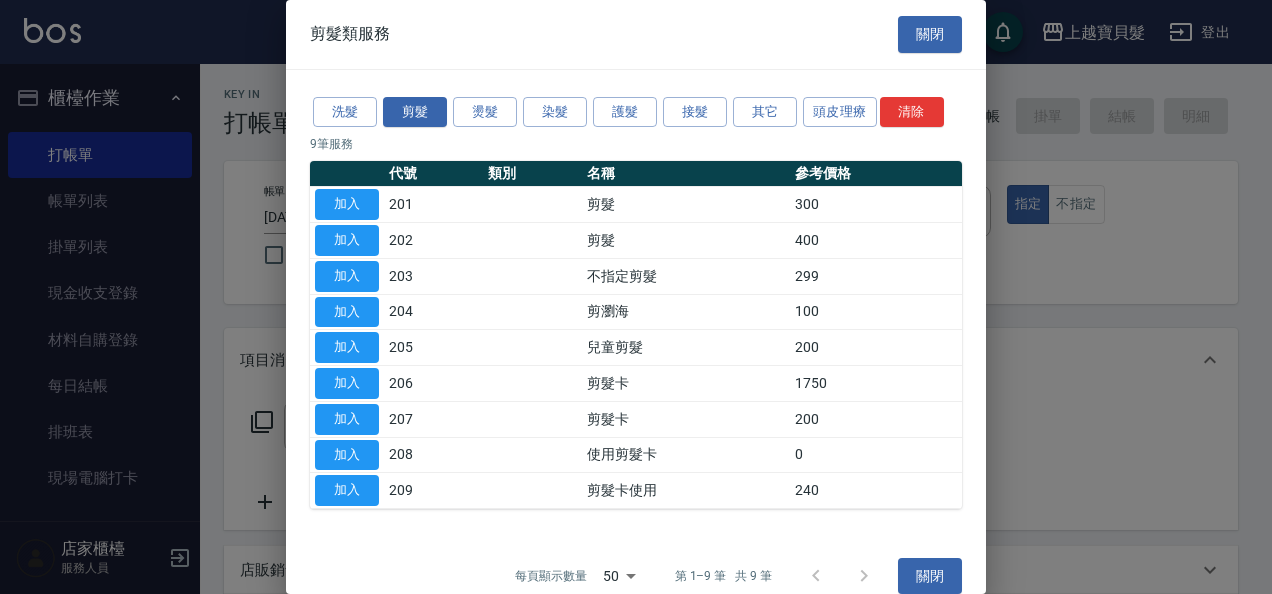 type on "剪髮(202)" 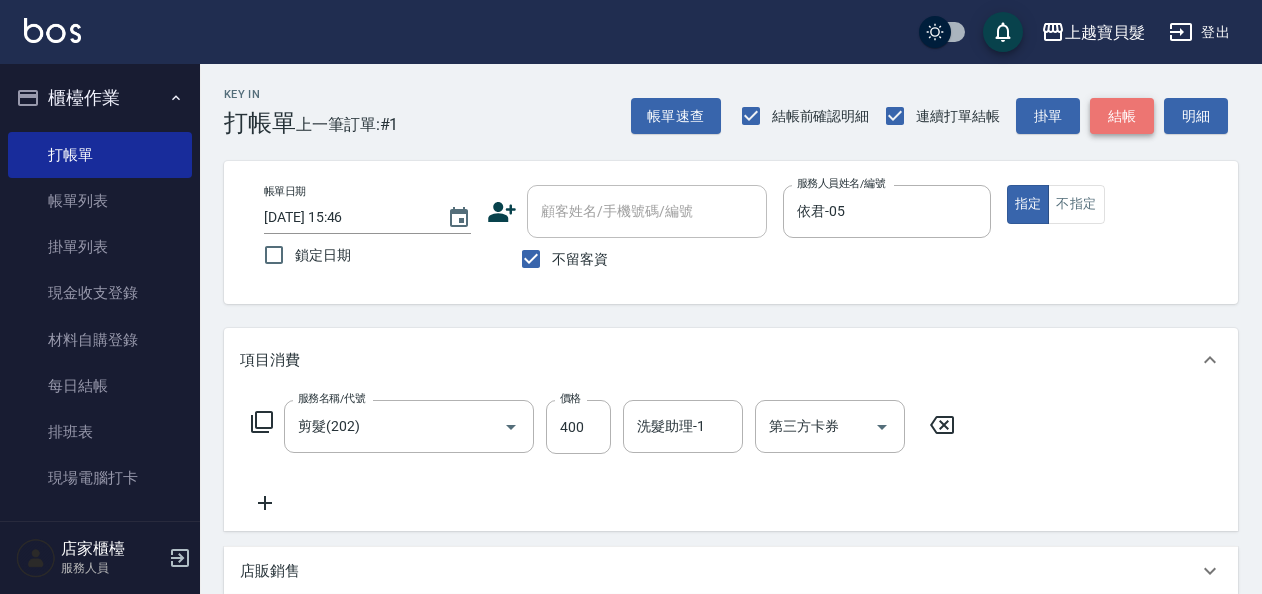 click on "結帳" at bounding box center [1122, 116] 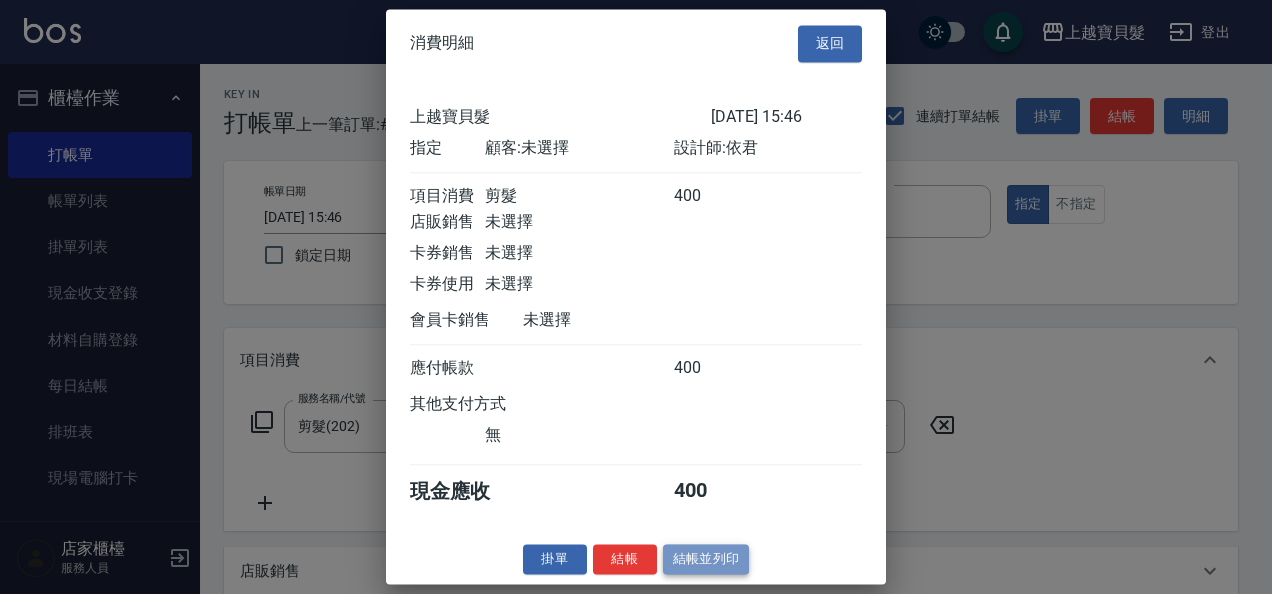 click on "結帳並列印" at bounding box center [706, 559] 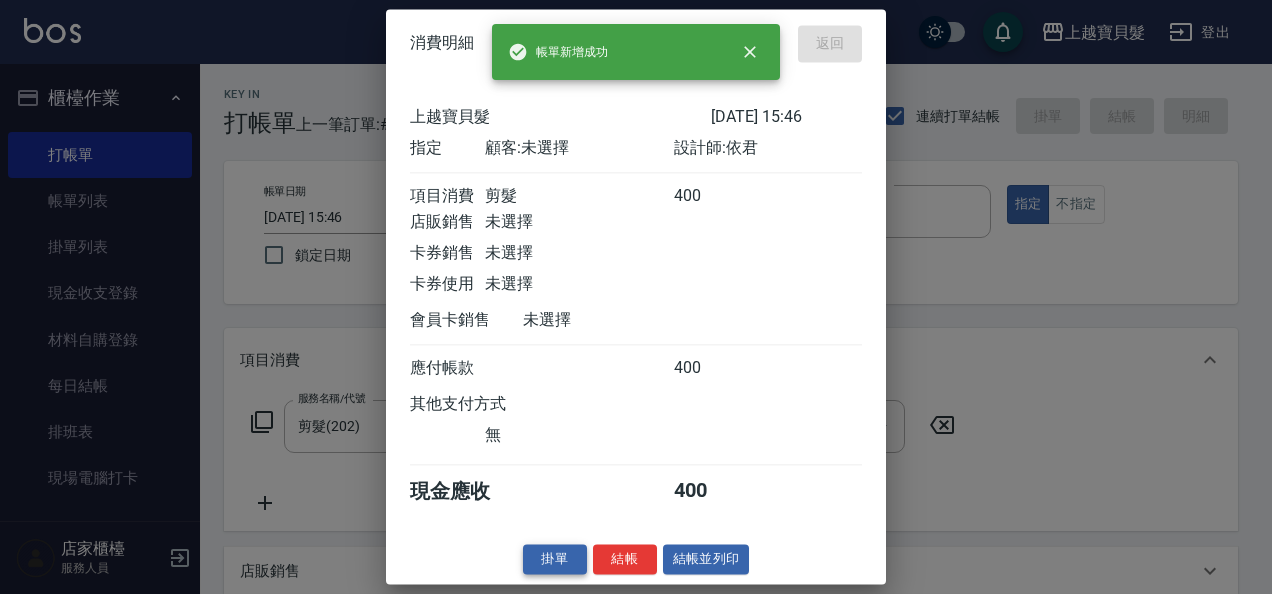 type on "[DATE] 15:47" 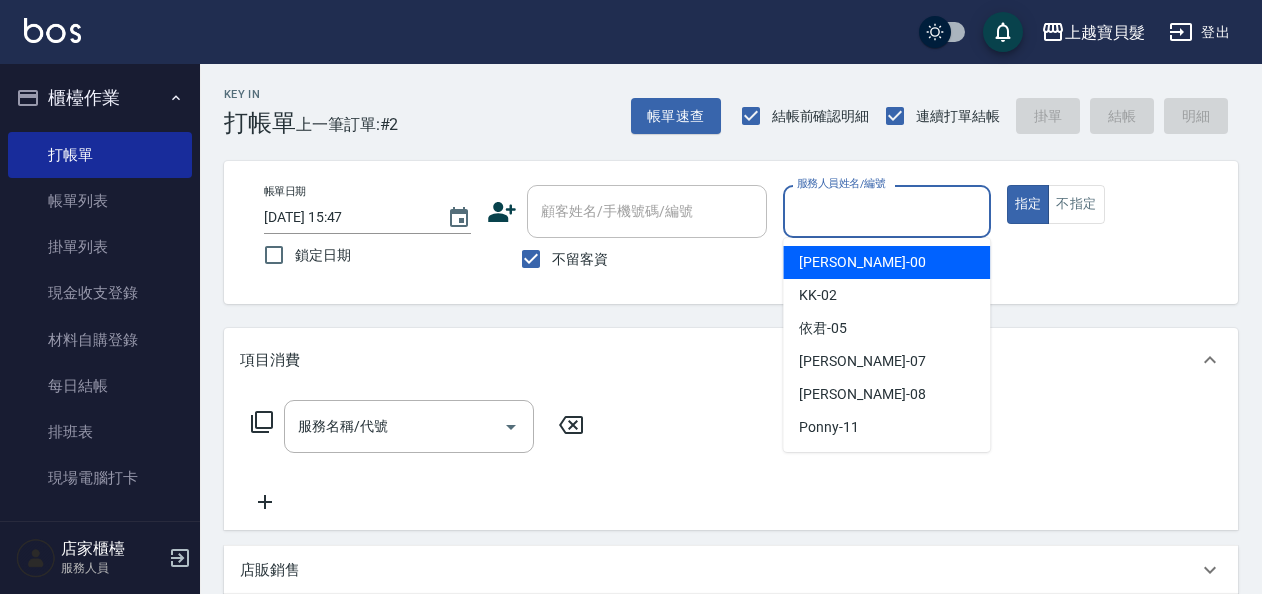 click on "服務人員姓名/編號" at bounding box center [886, 211] 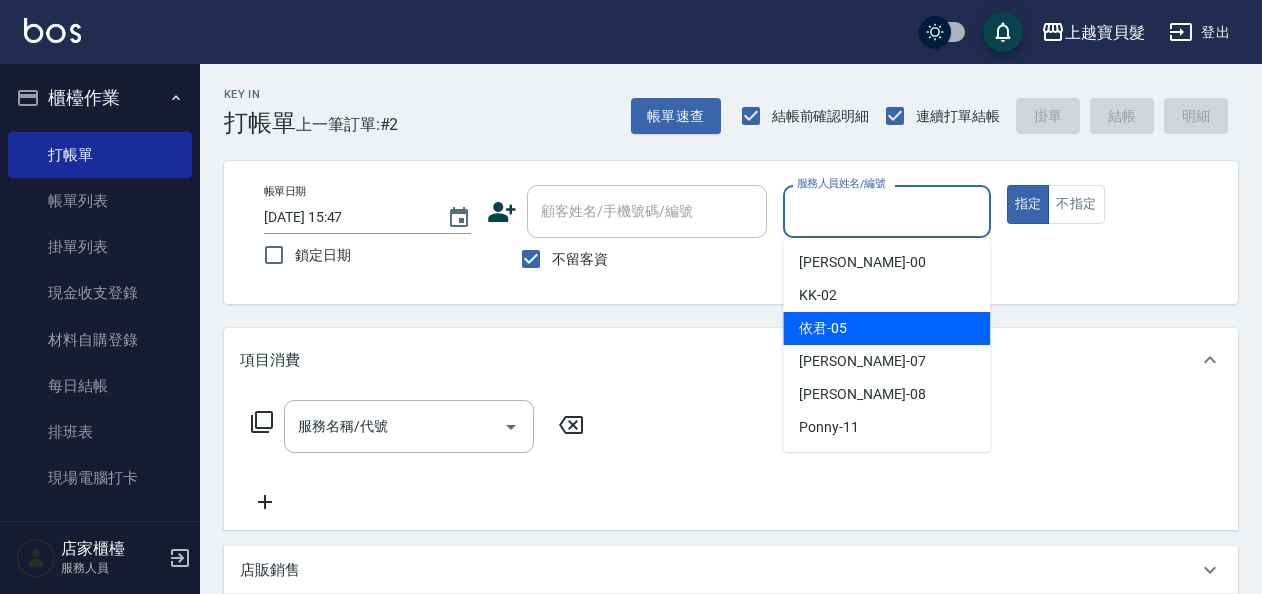 click on "依君 -05" at bounding box center (886, 328) 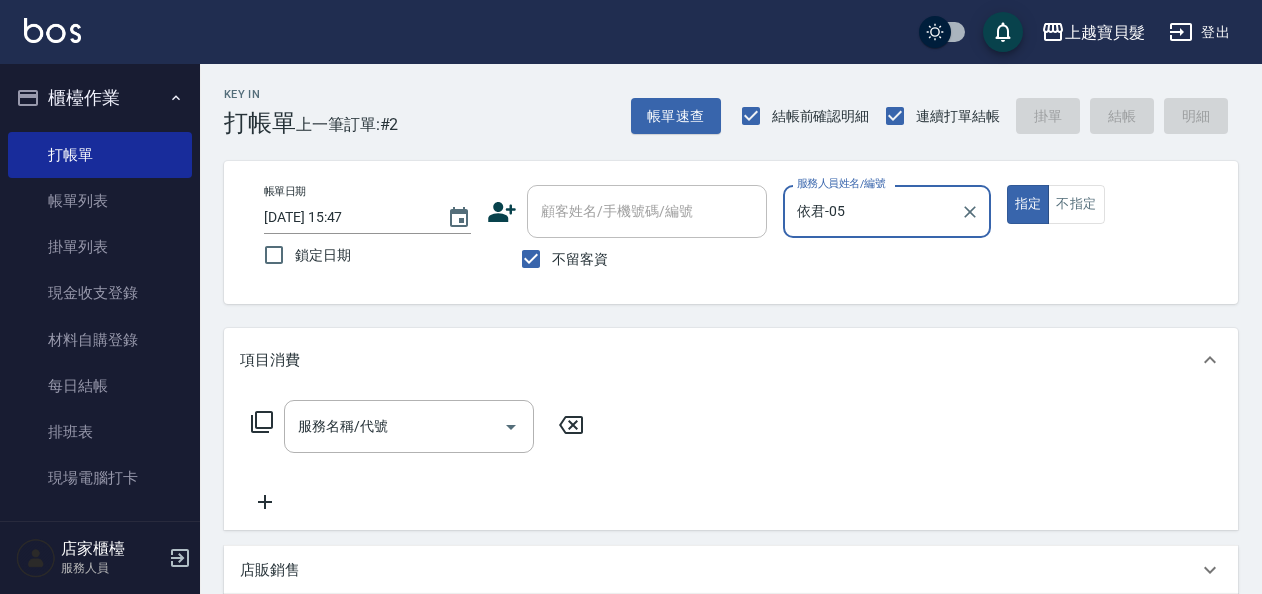 click 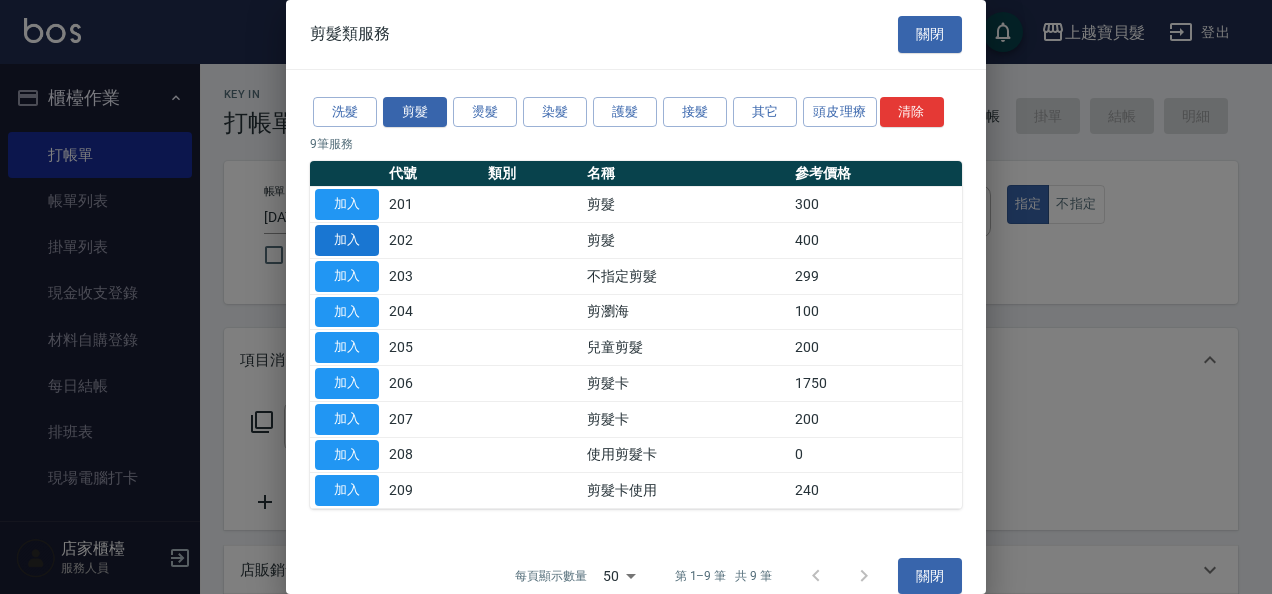 click on "加入" at bounding box center (347, 240) 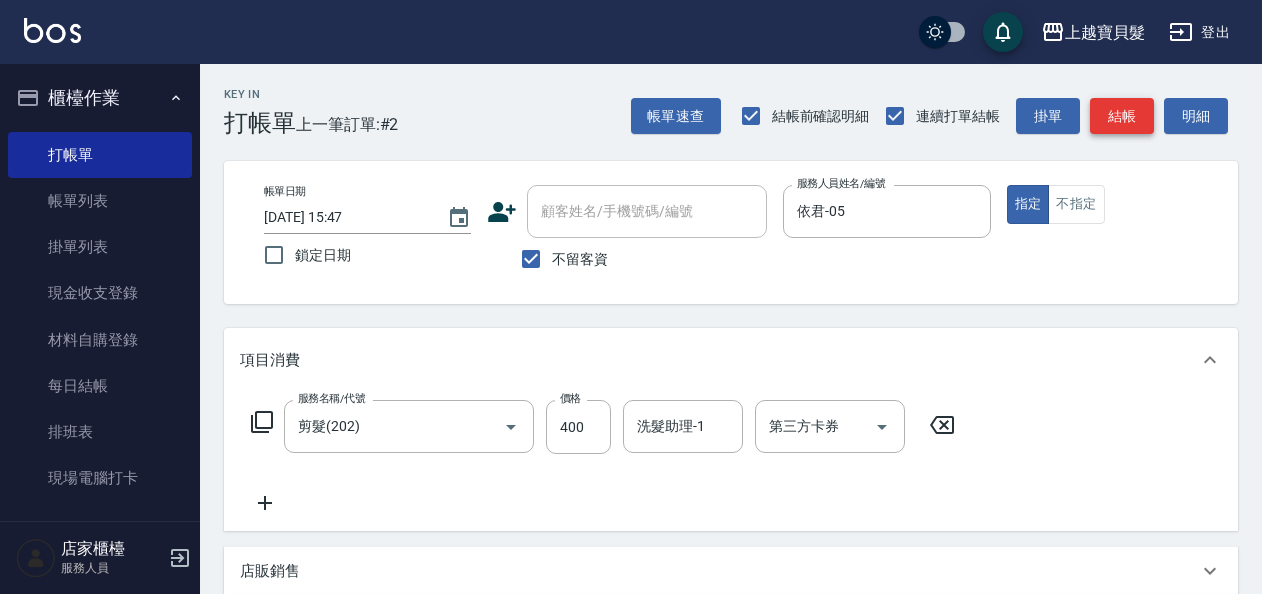 click on "結帳" at bounding box center [1122, 116] 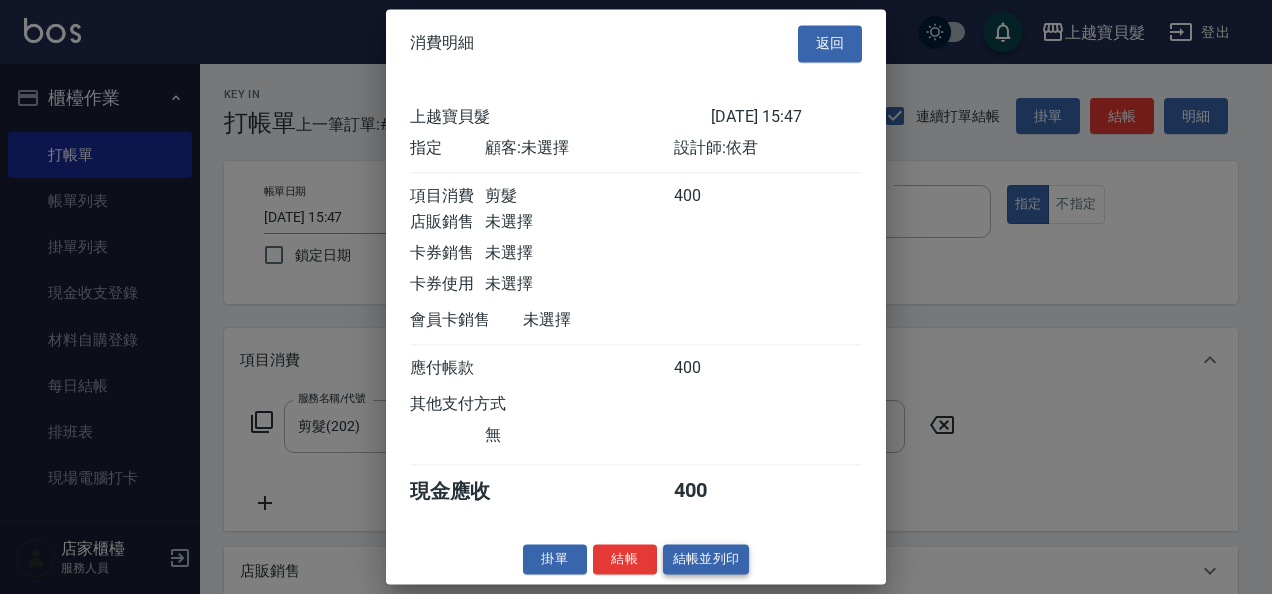 click on "結帳並列印" at bounding box center [706, 559] 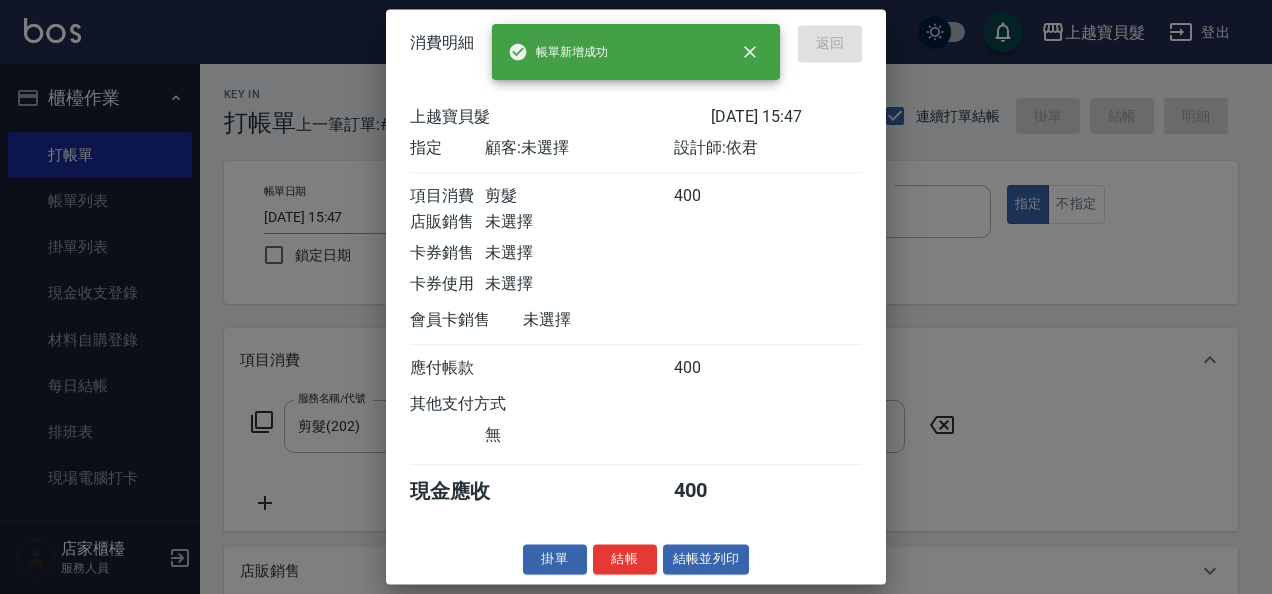type 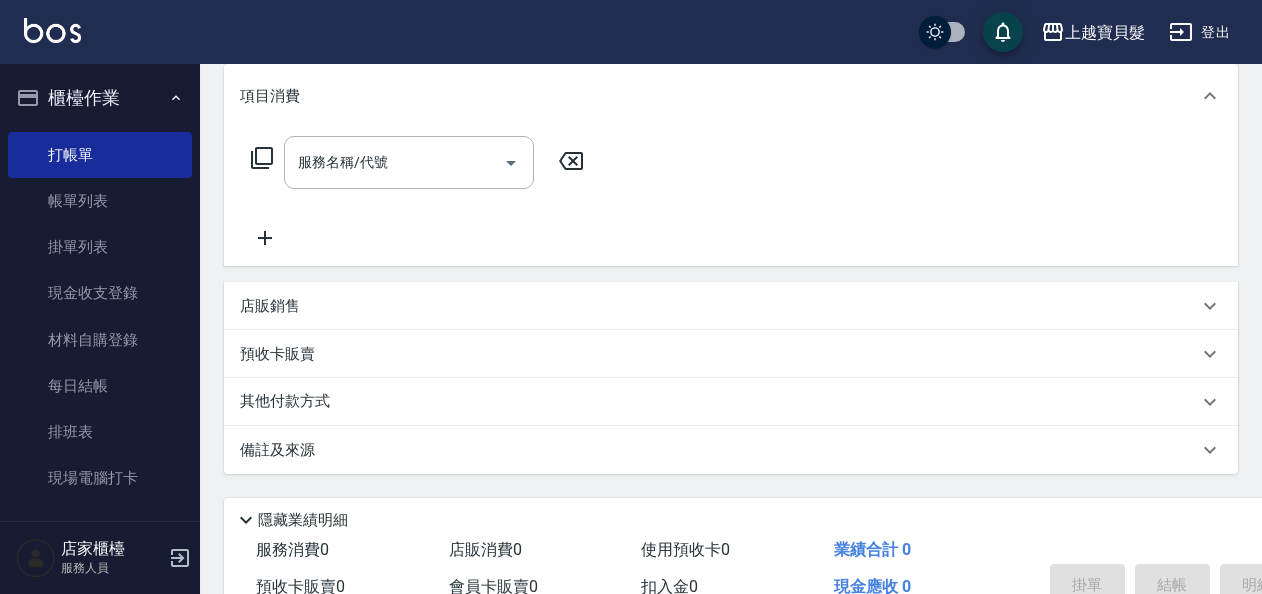 scroll, scrollTop: 300, scrollLeft: 0, axis: vertical 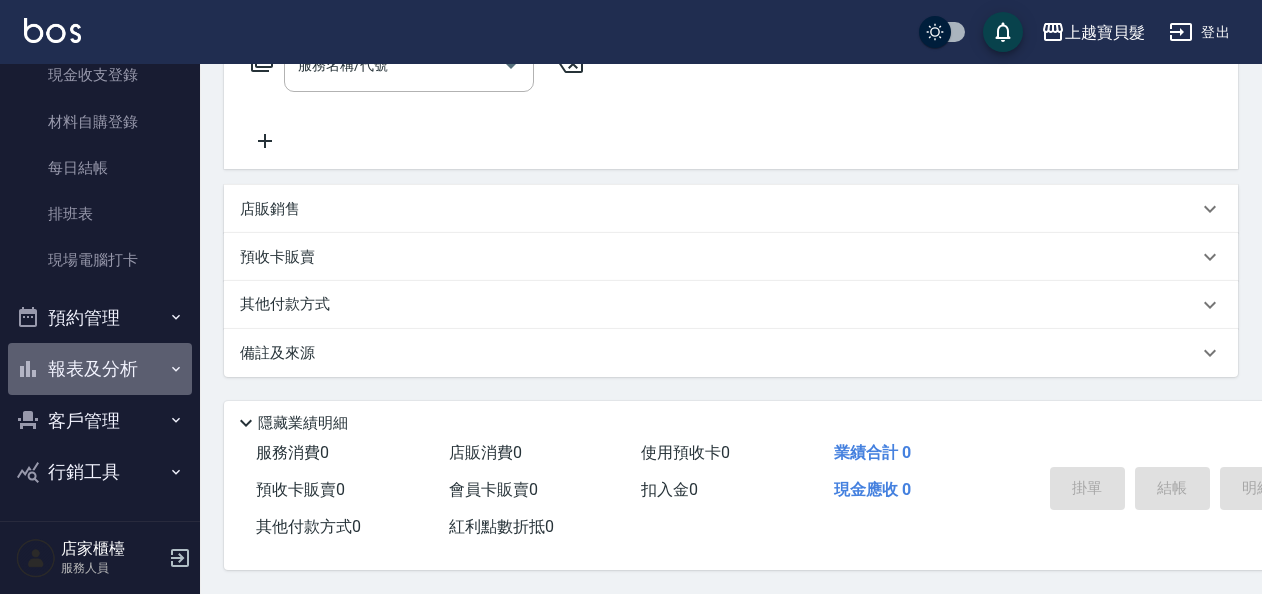 click on "報表及分析" at bounding box center [100, 369] 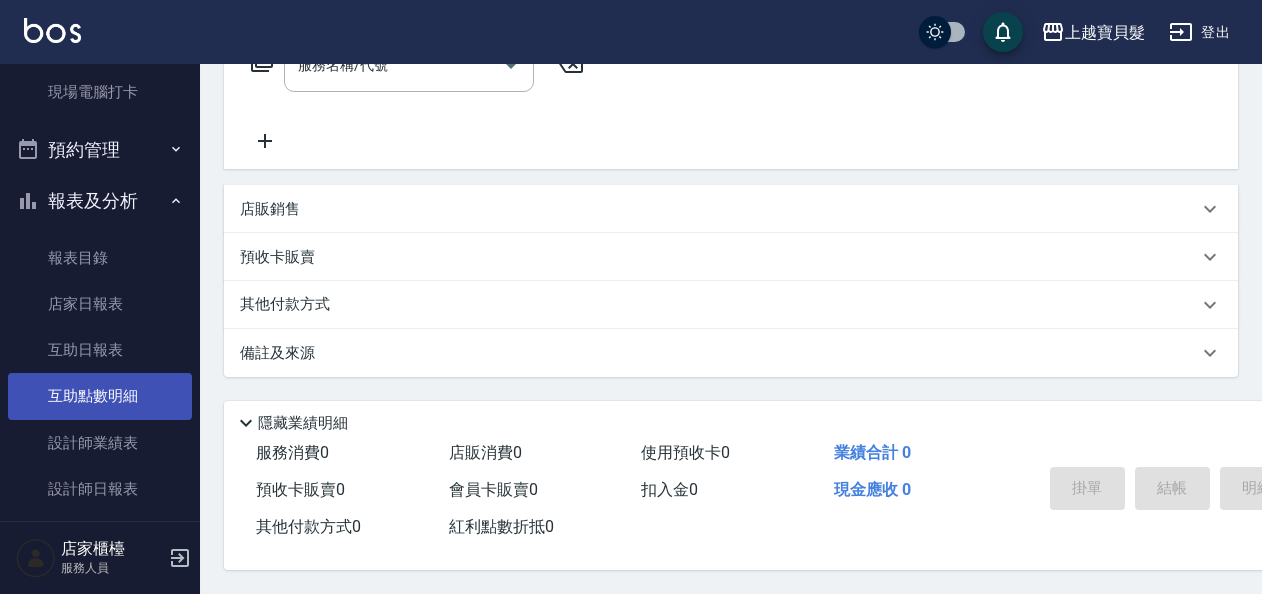 scroll, scrollTop: 418, scrollLeft: 0, axis: vertical 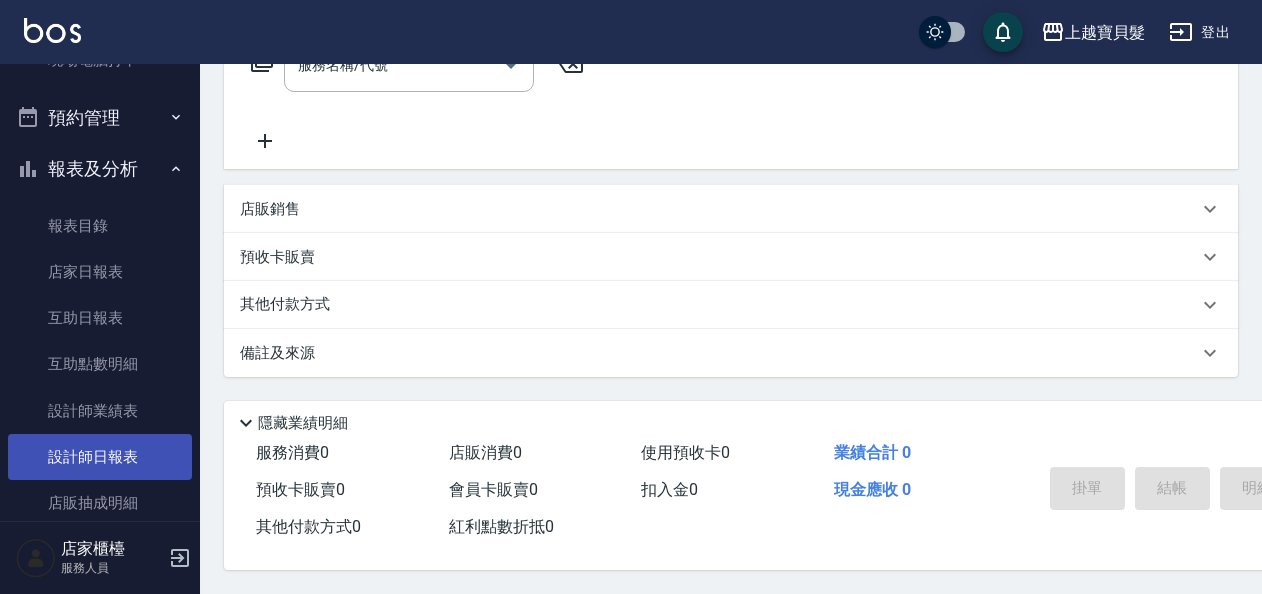 click on "設計師日報表" at bounding box center (100, 457) 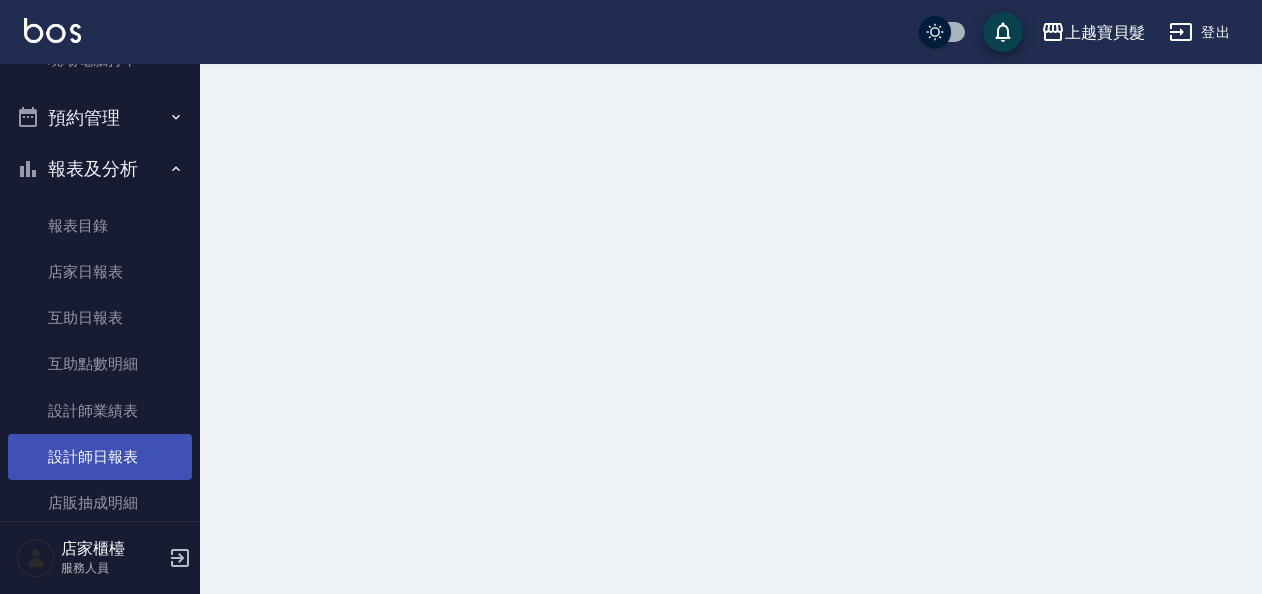 scroll, scrollTop: 0, scrollLeft: 0, axis: both 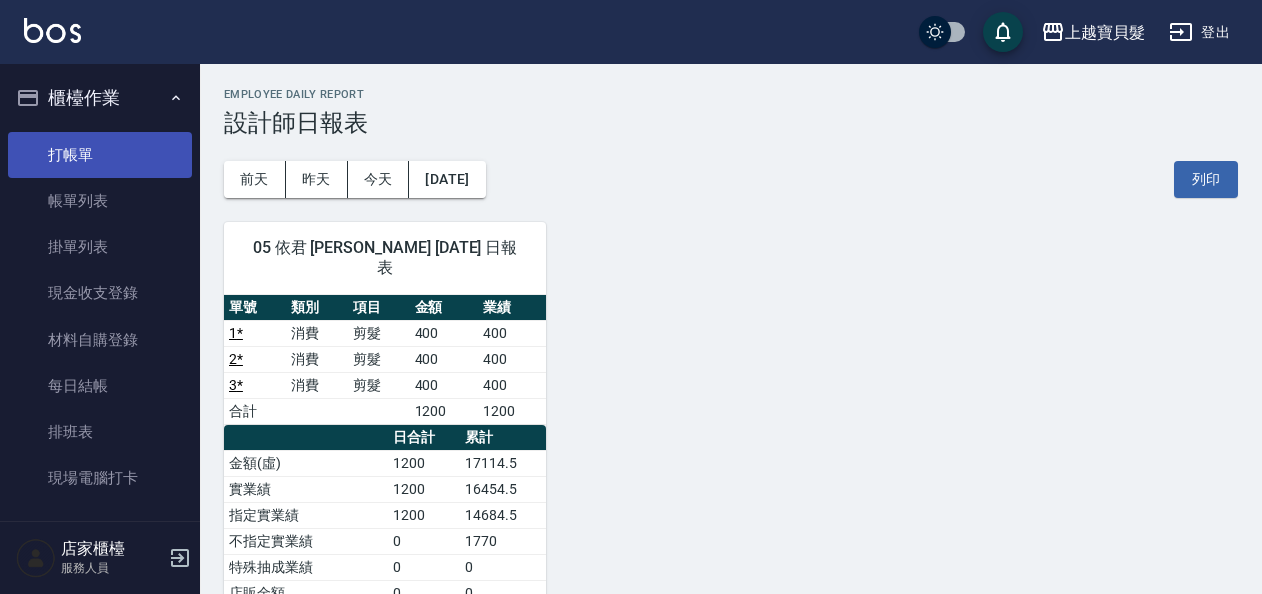 click on "打帳單" at bounding box center (100, 155) 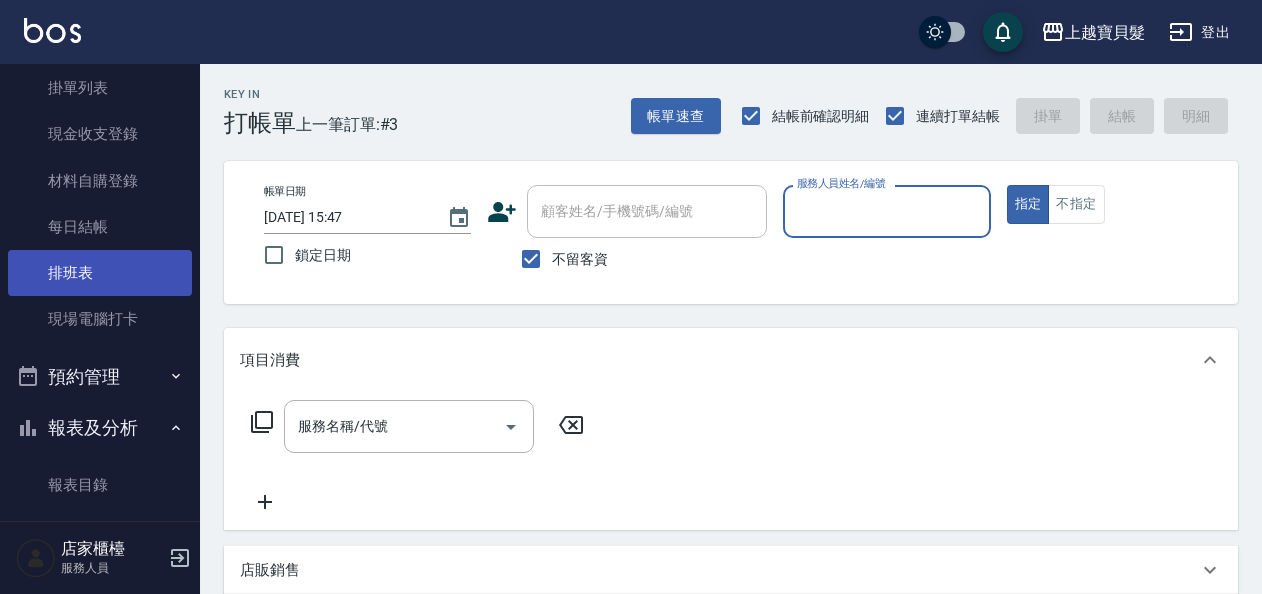 scroll, scrollTop: 400, scrollLeft: 0, axis: vertical 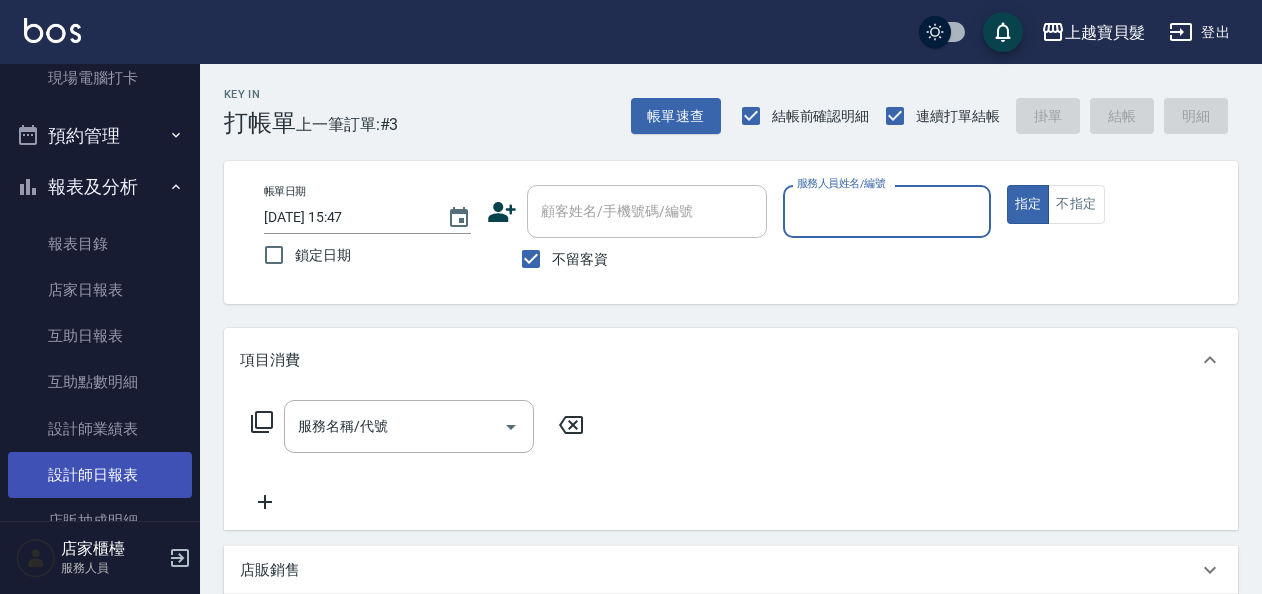 click on "設計師日報表" at bounding box center [100, 475] 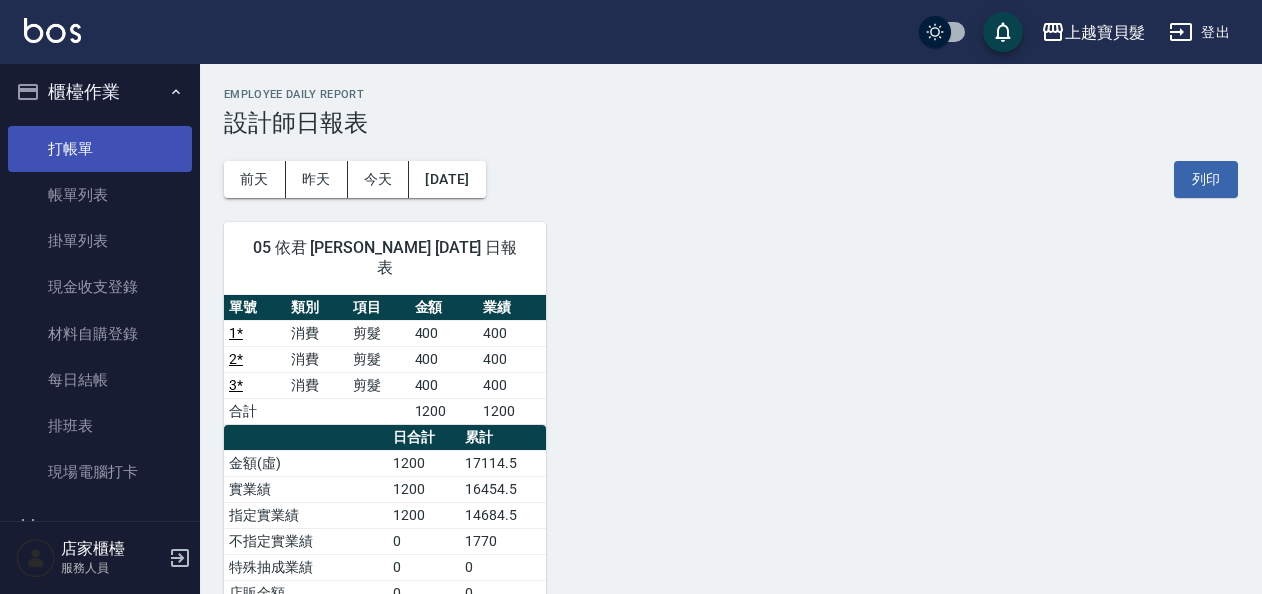 scroll, scrollTop: 0, scrollLeft: 0, axis: both 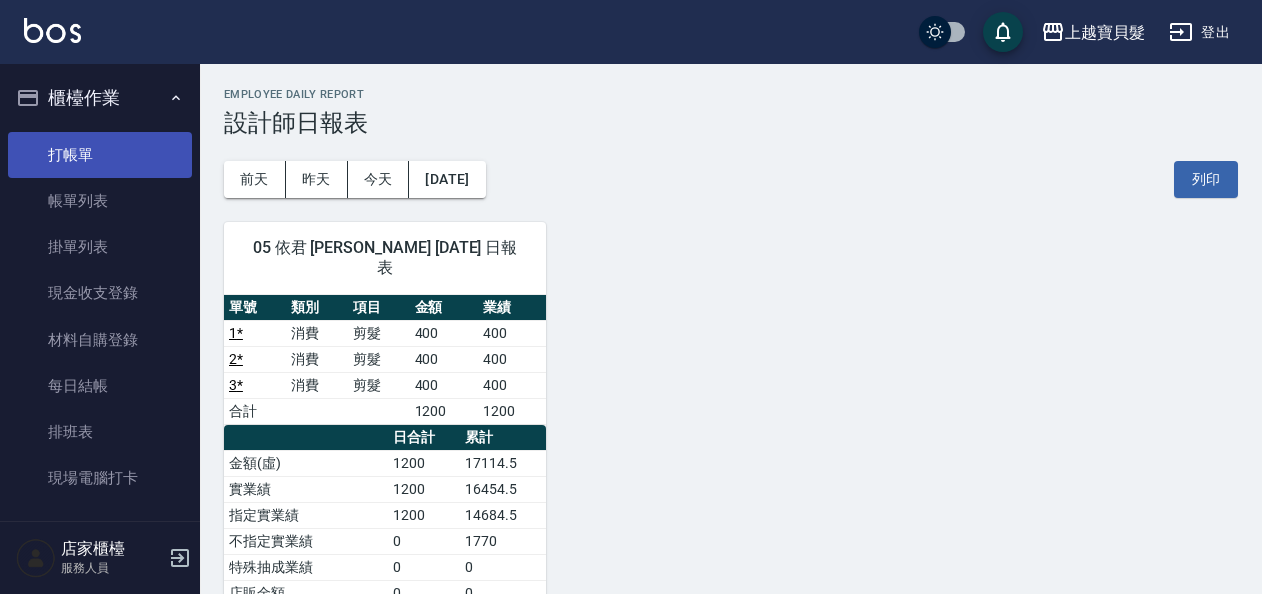 click on "打帳單" at bounding box center (100, 155) 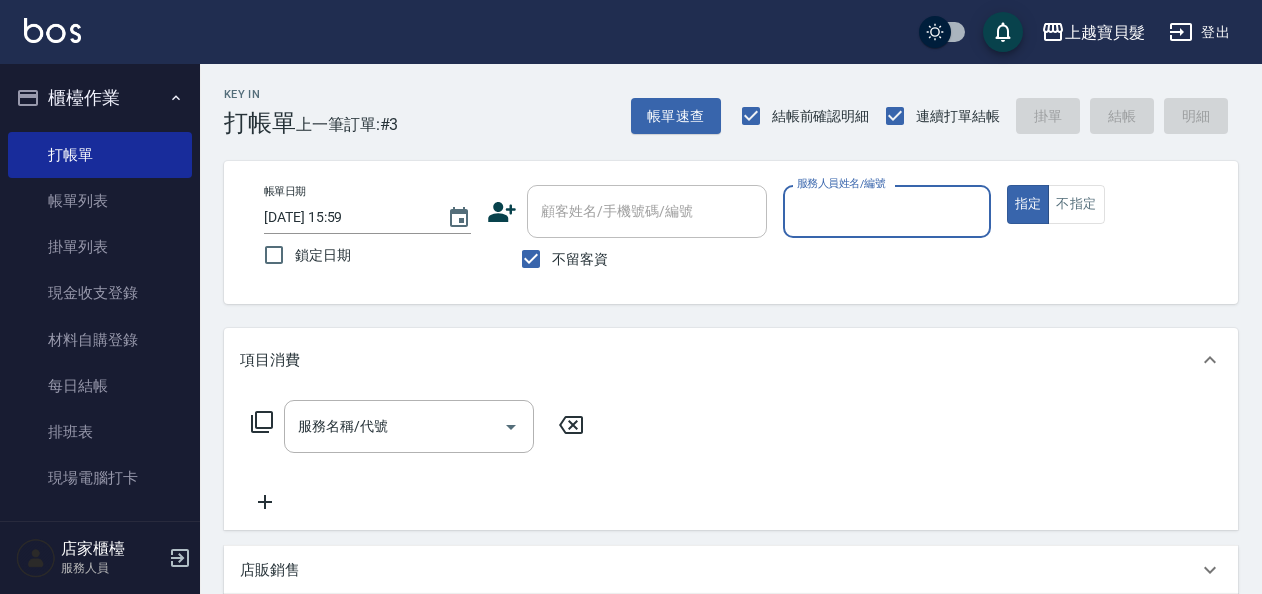 click on "服務人員姓名/編號" at bounding box center [886, 211] 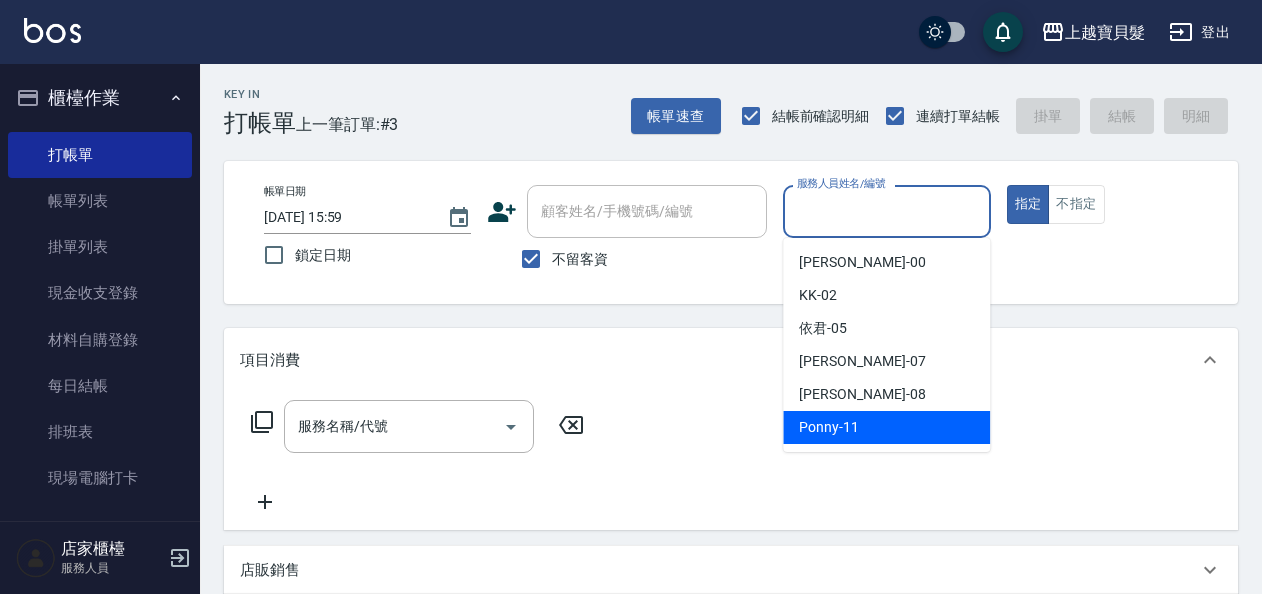 click on "Ponny -11" at bounding box center (886, 427) 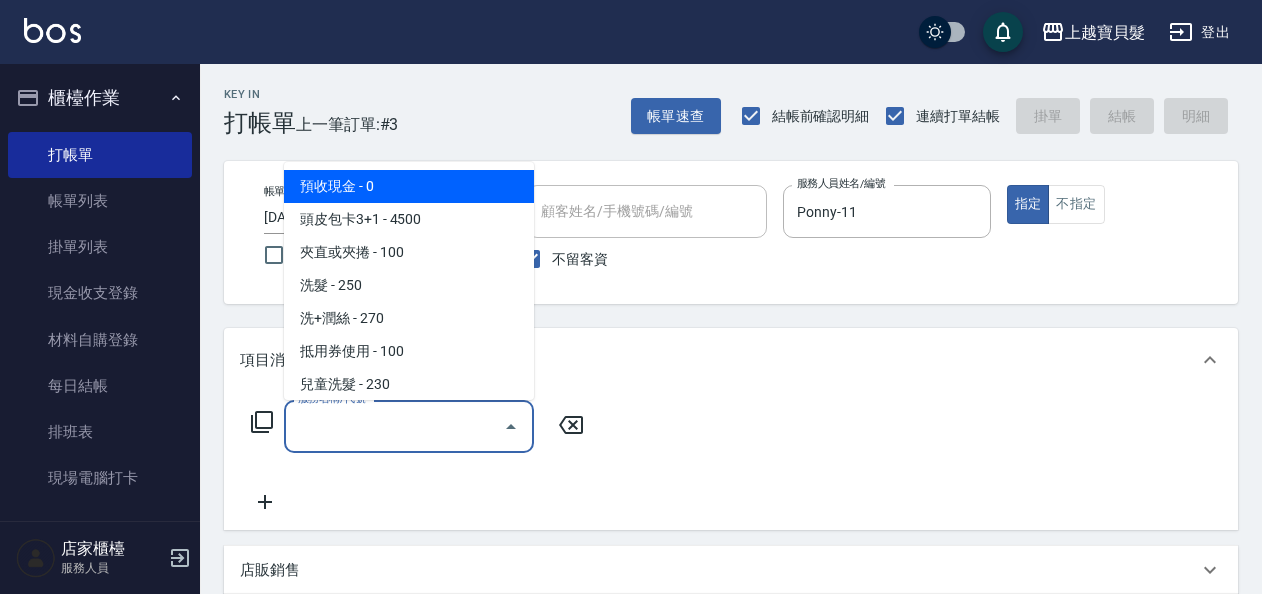 click on "服務名稱/代號" at bounding box center [394, 426] 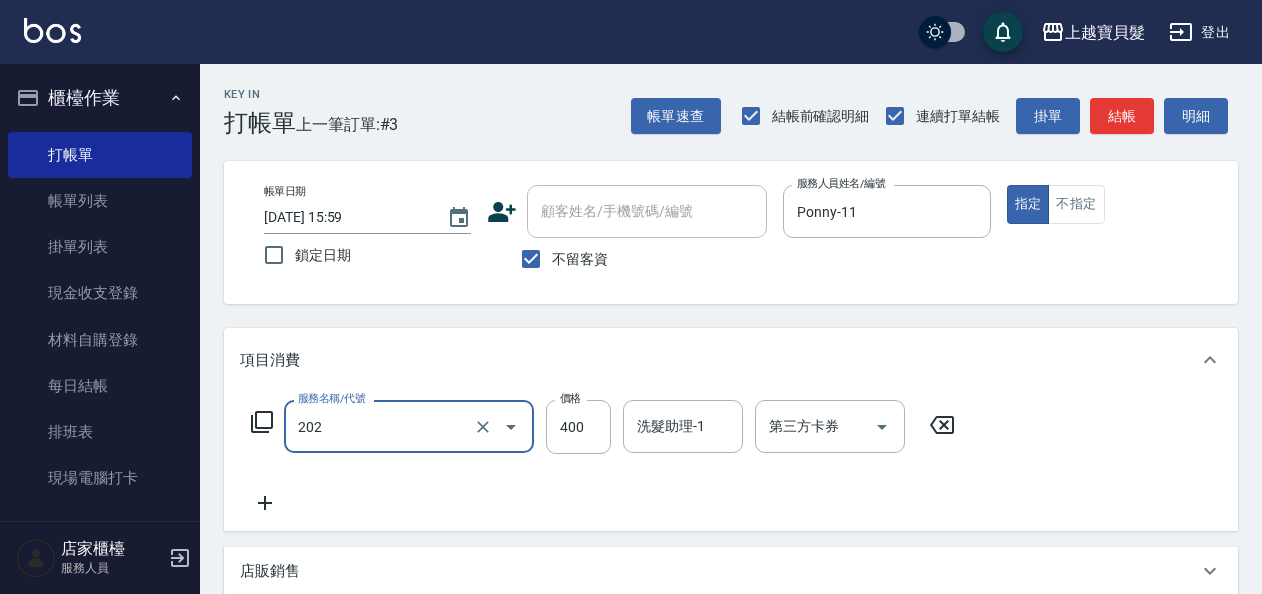 type on "剪髮(202)" 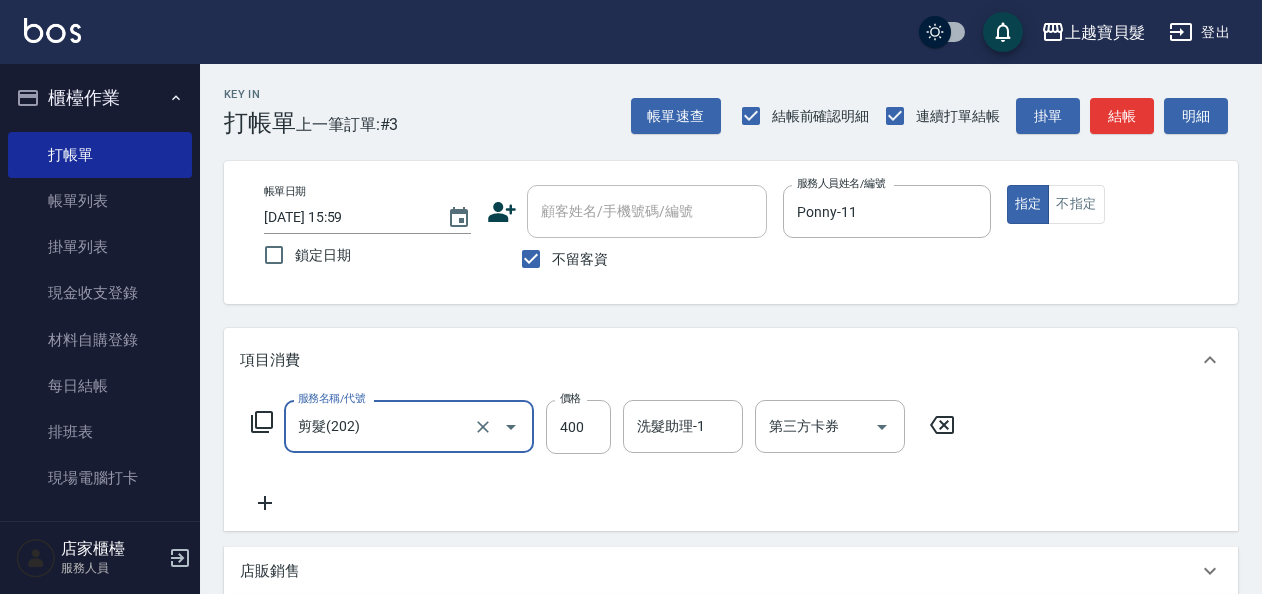 click 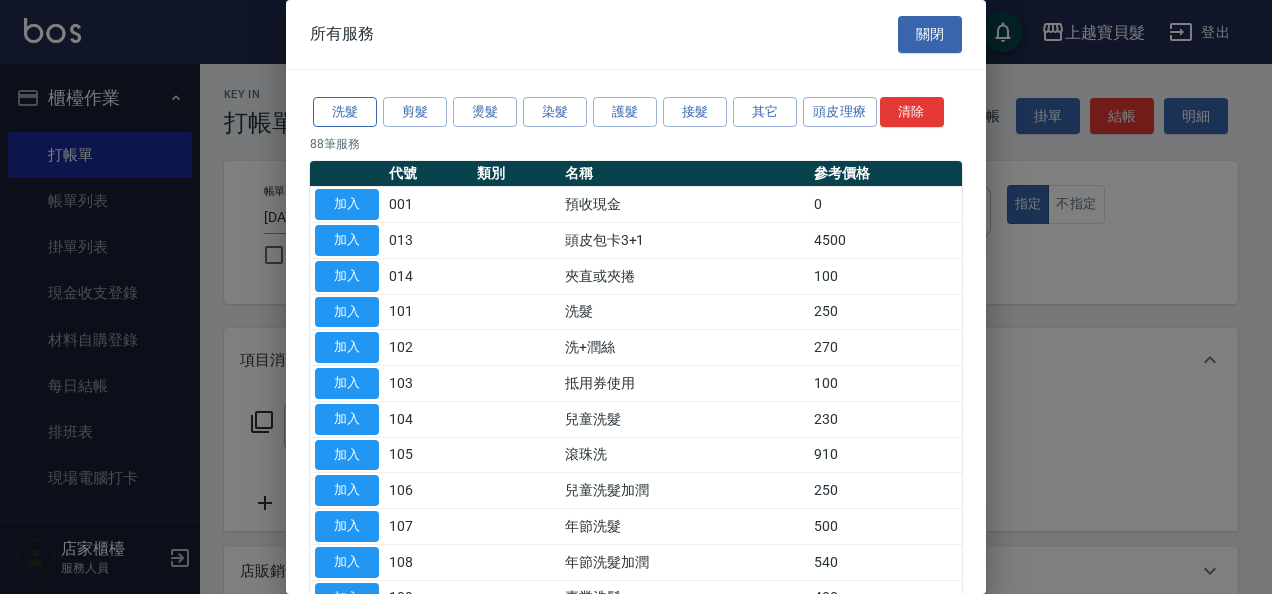 click on "洗髮" at bounding box center [345, 112] 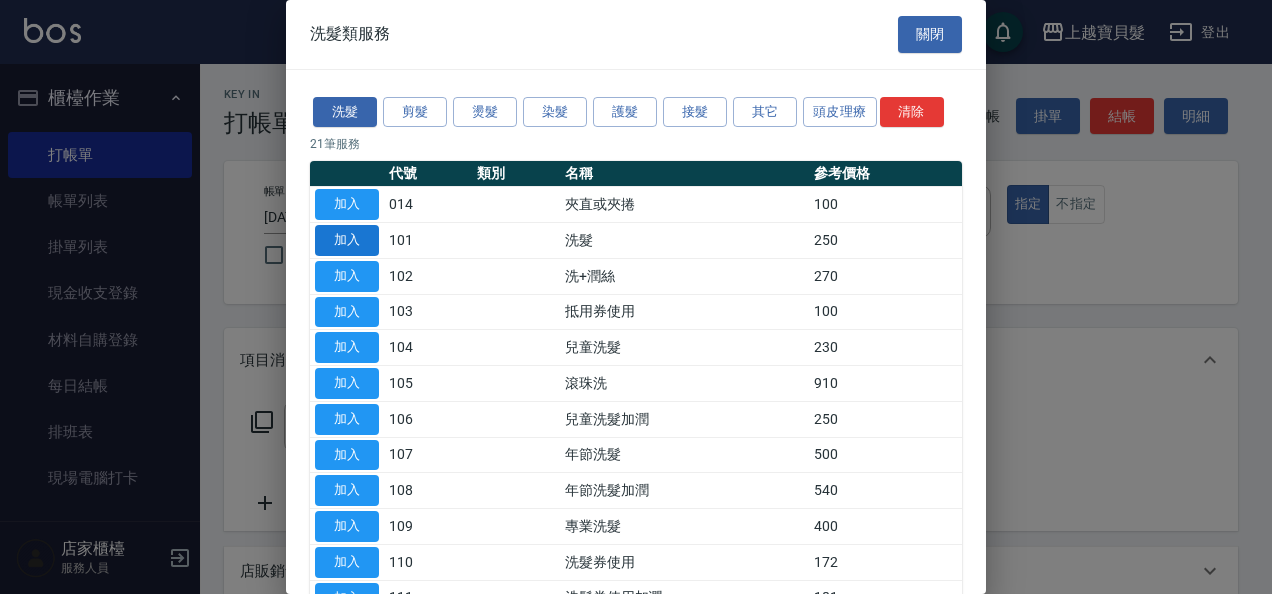 click on "加入" at bounding box center [347, 240] 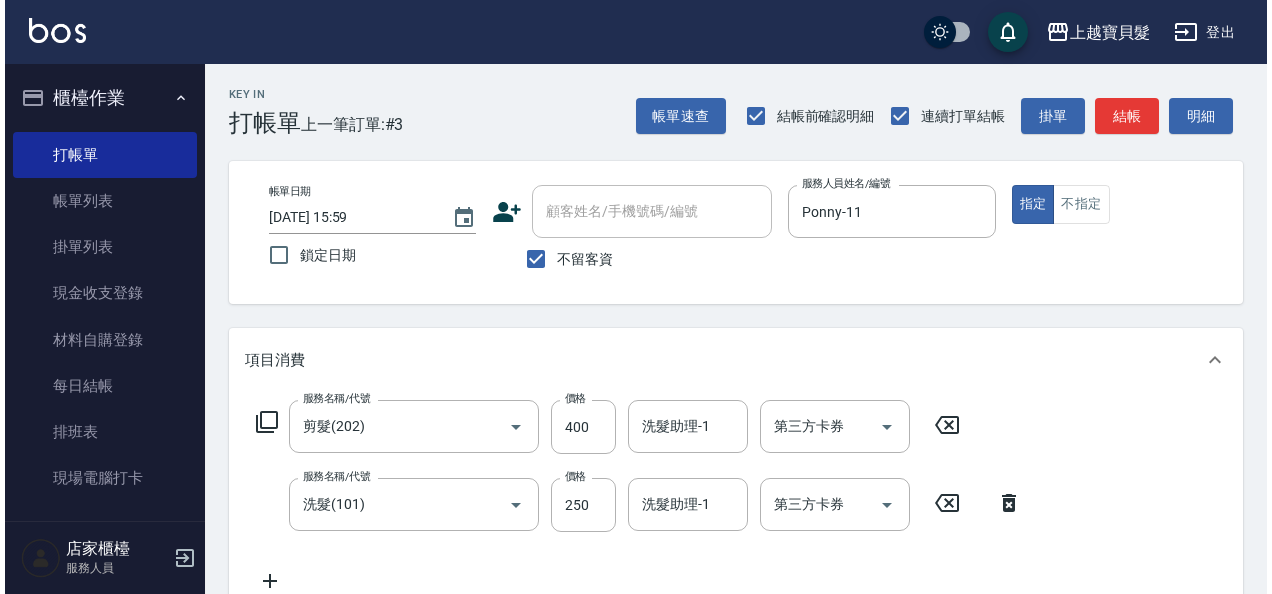 scroll, scrollTop: 447, scrollLeft: 0, axis: vertical 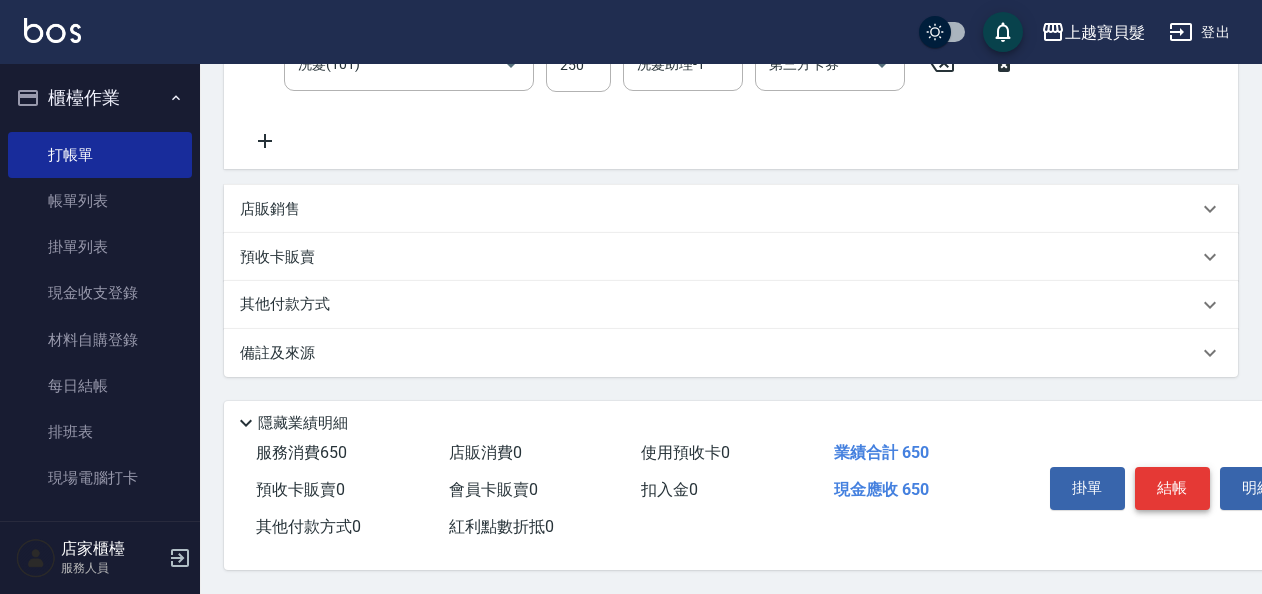 click on "結帳" at bounding box center [1172, 488] 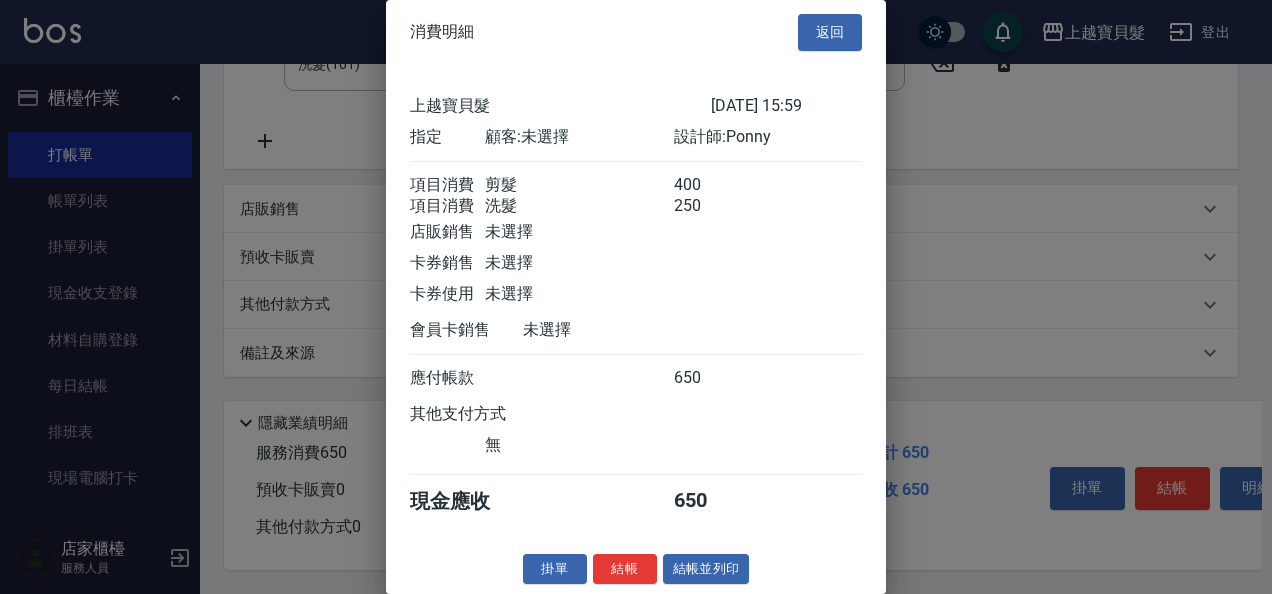 scroll, scrollTop: 28, scrollLeft: 0, axis: vertical 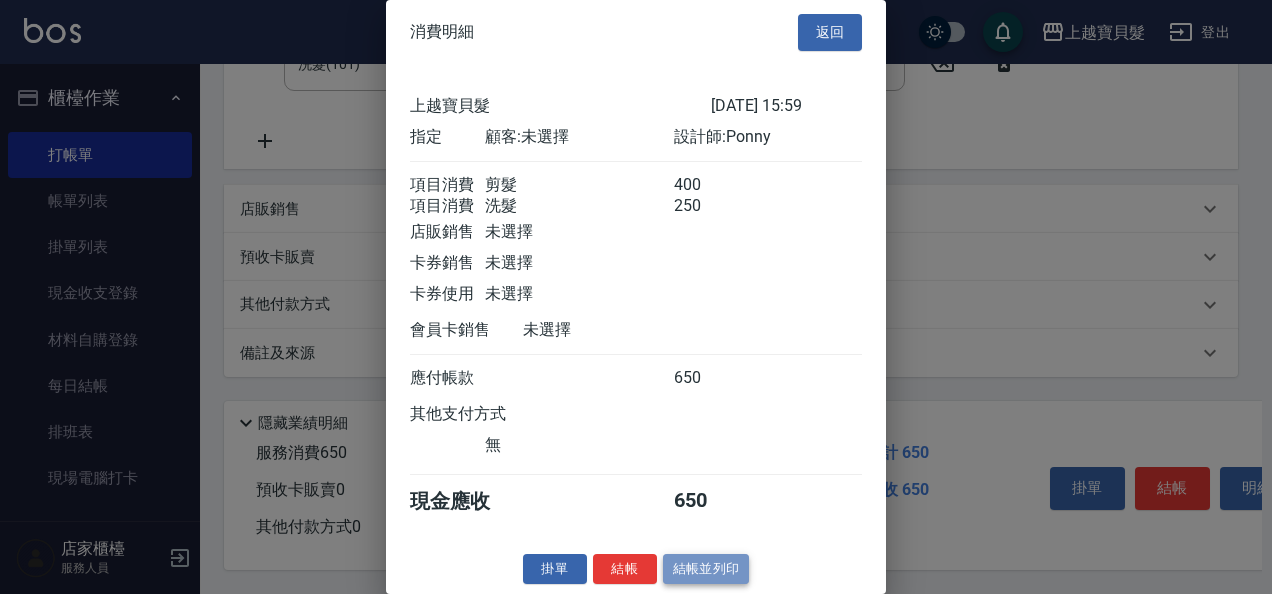 click on "結帳並列印" at bounding box center [706, 569] 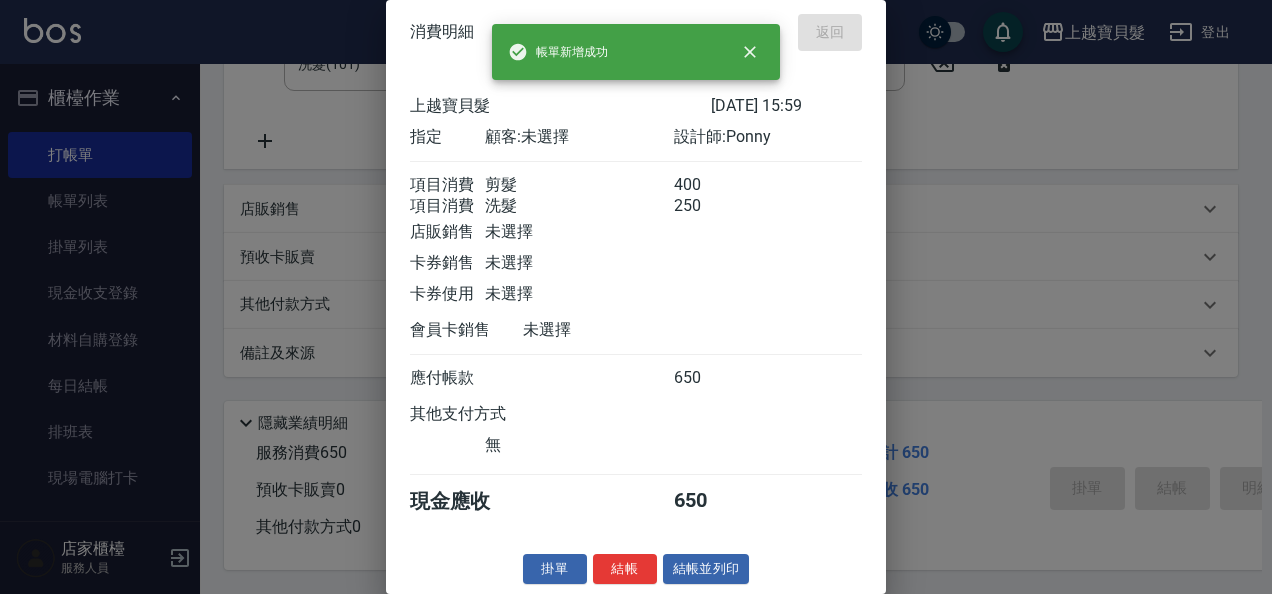 type 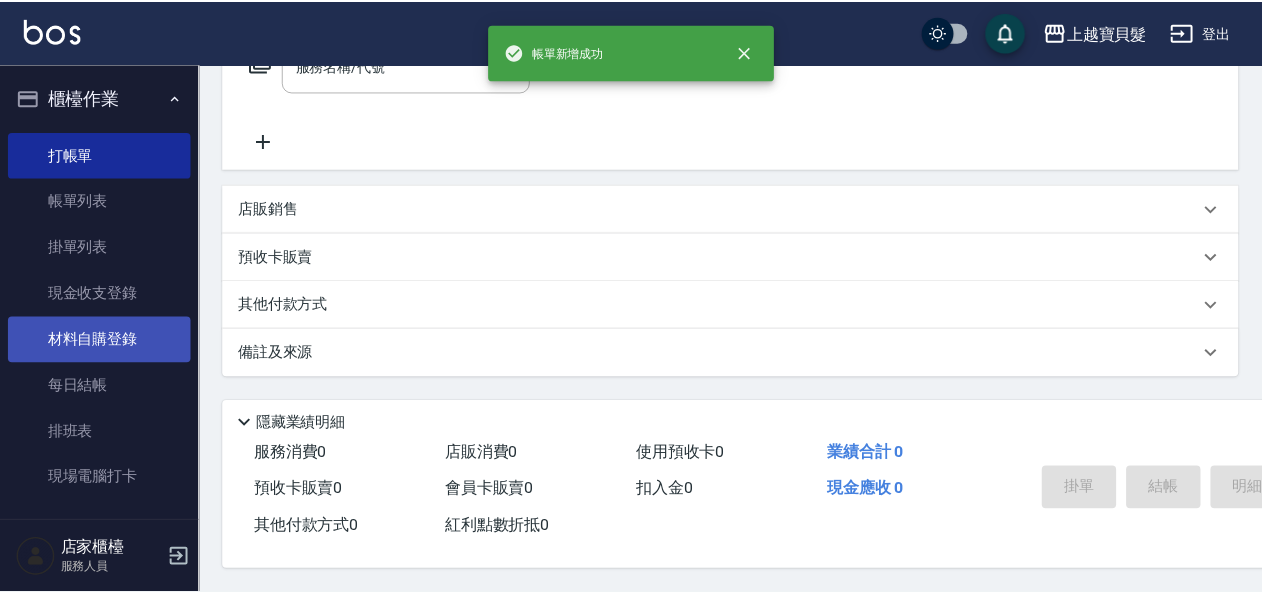 scroll, scrollTop: 0, scrollLeft: 0, axis: both 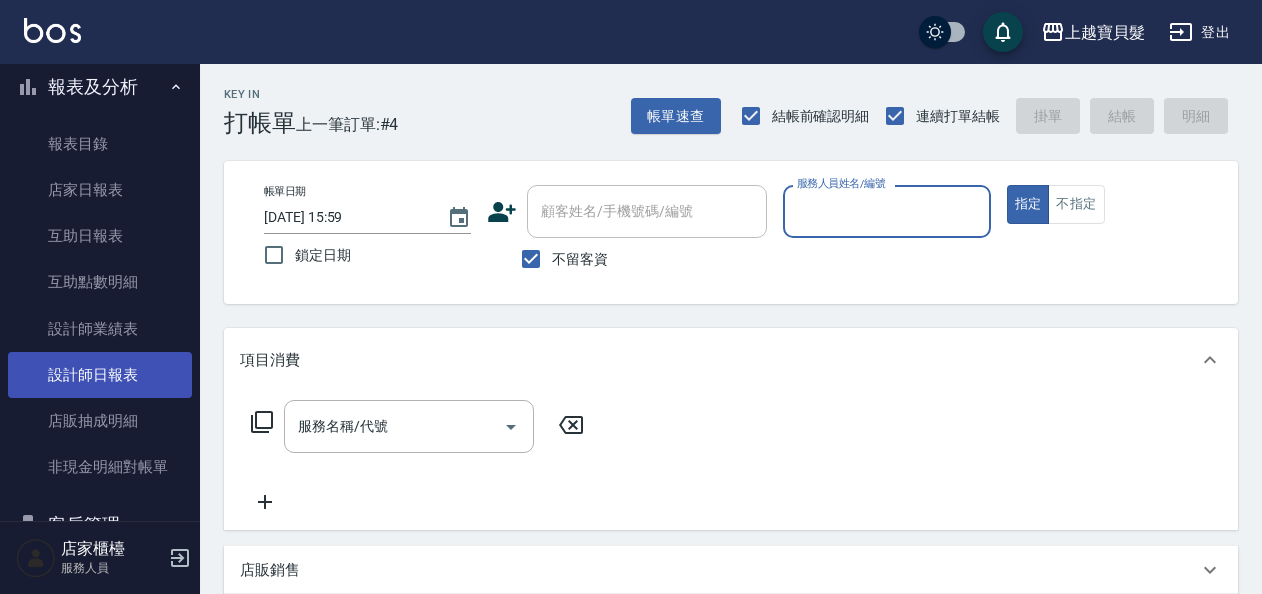 click on "設計師日報表" at bounding box center [100, 375] 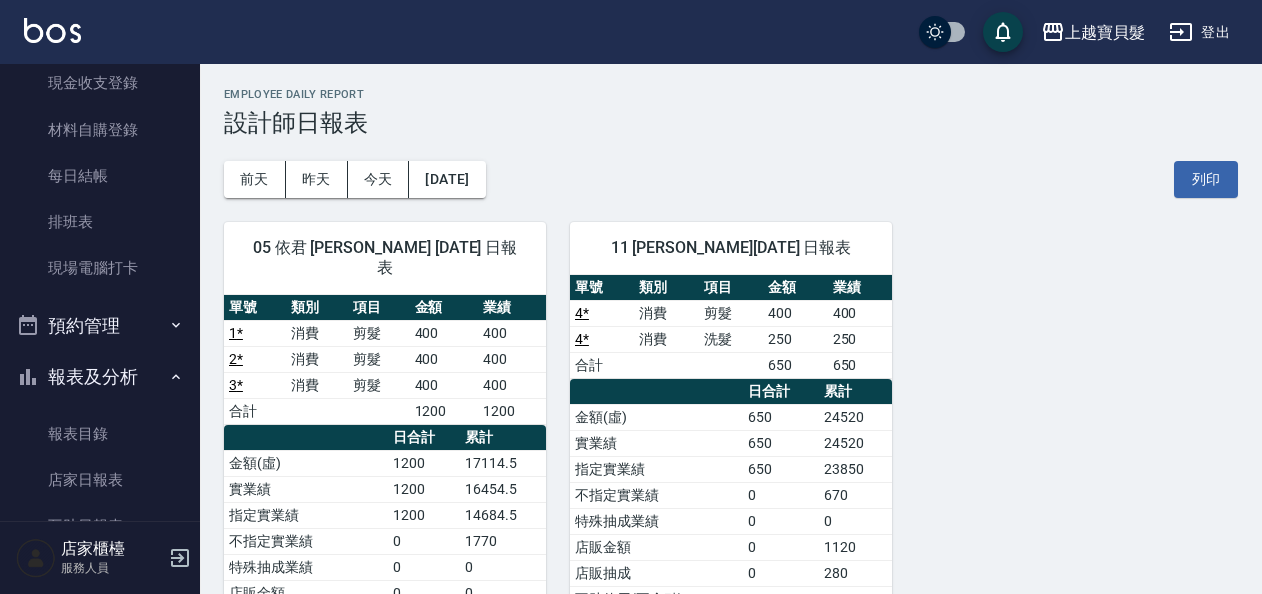 scroll, scrollTop: 0, scrollLeft: 0, axis: both 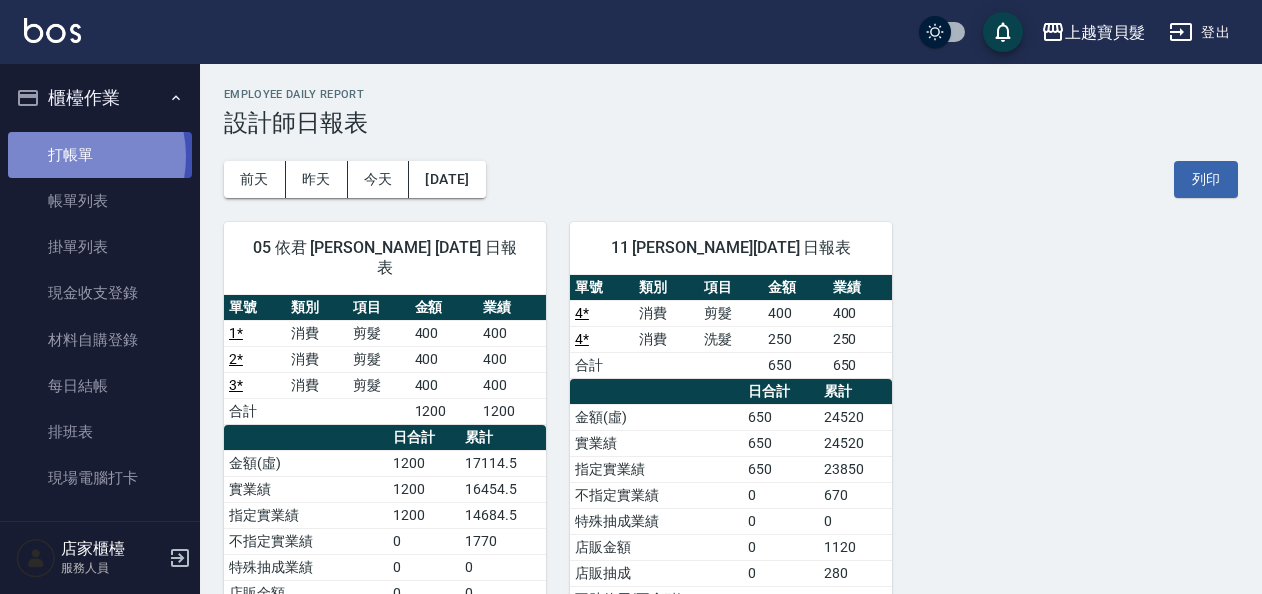 click on "打帳單" at bounding box center [100, 155] 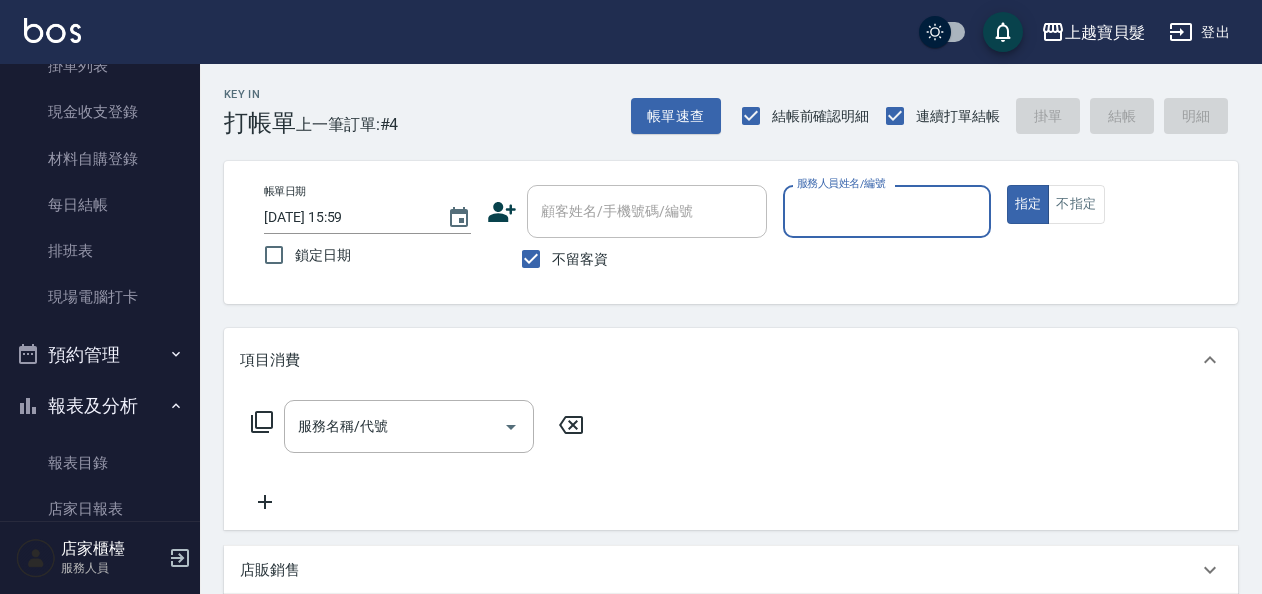 scroll, scrollTop: 600, scrollLeft: 0, axis: vertical 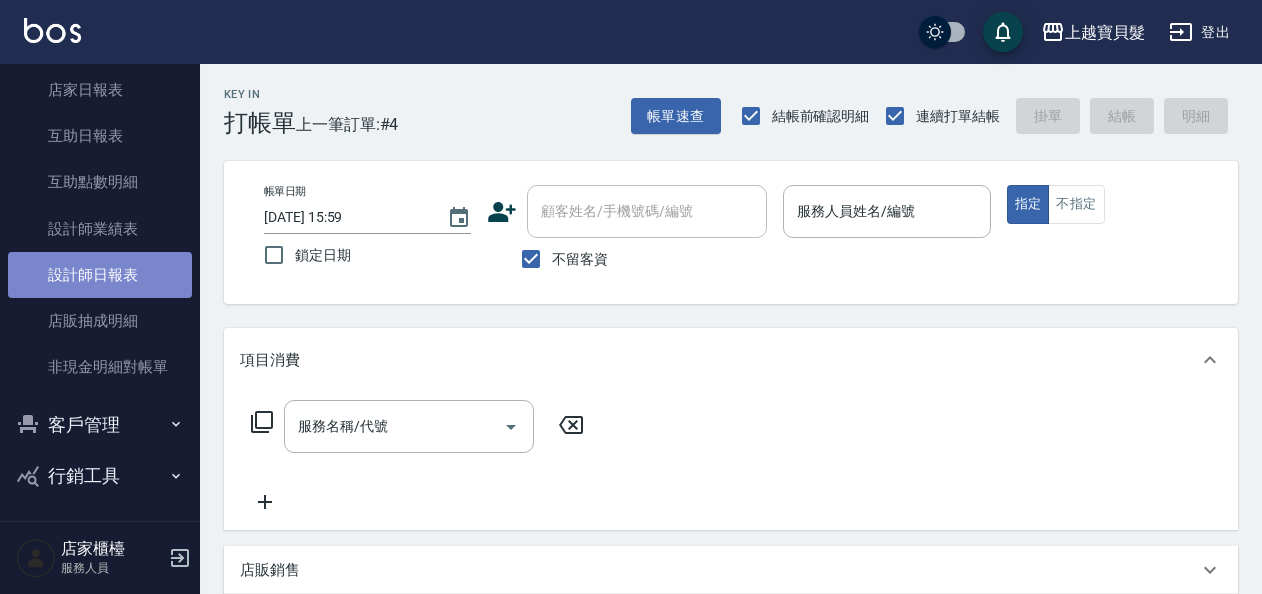 click on "設計師日報表" at bounding box center (100, 275) 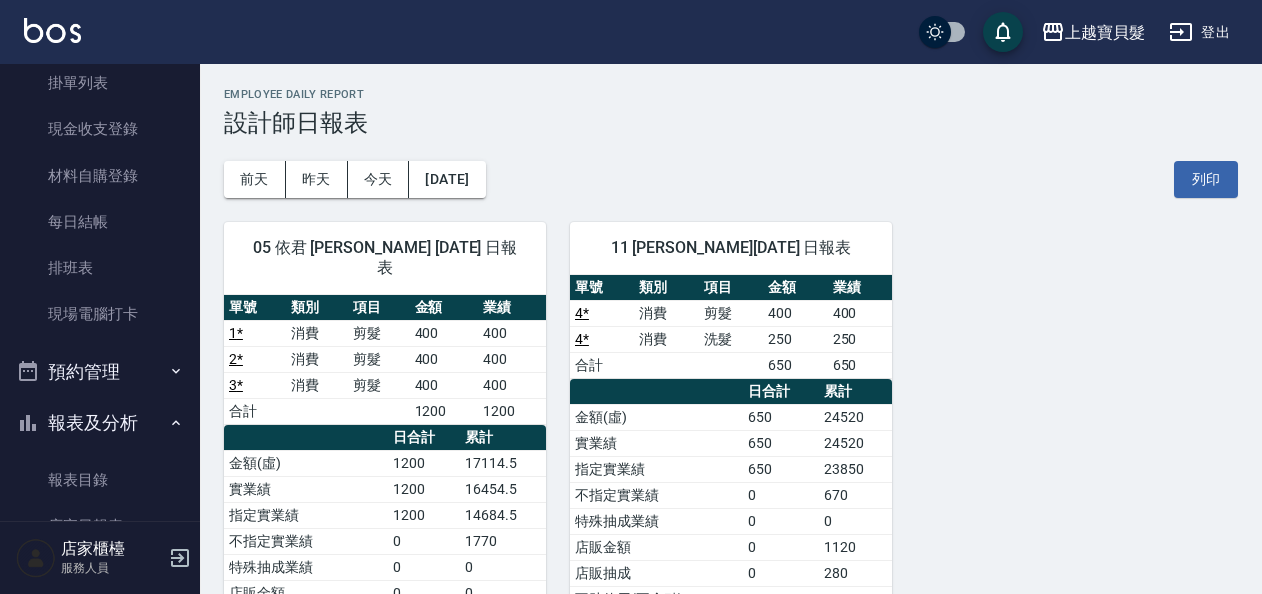scroll, scrollTop: 0, scrollLeft: 0, axis: both 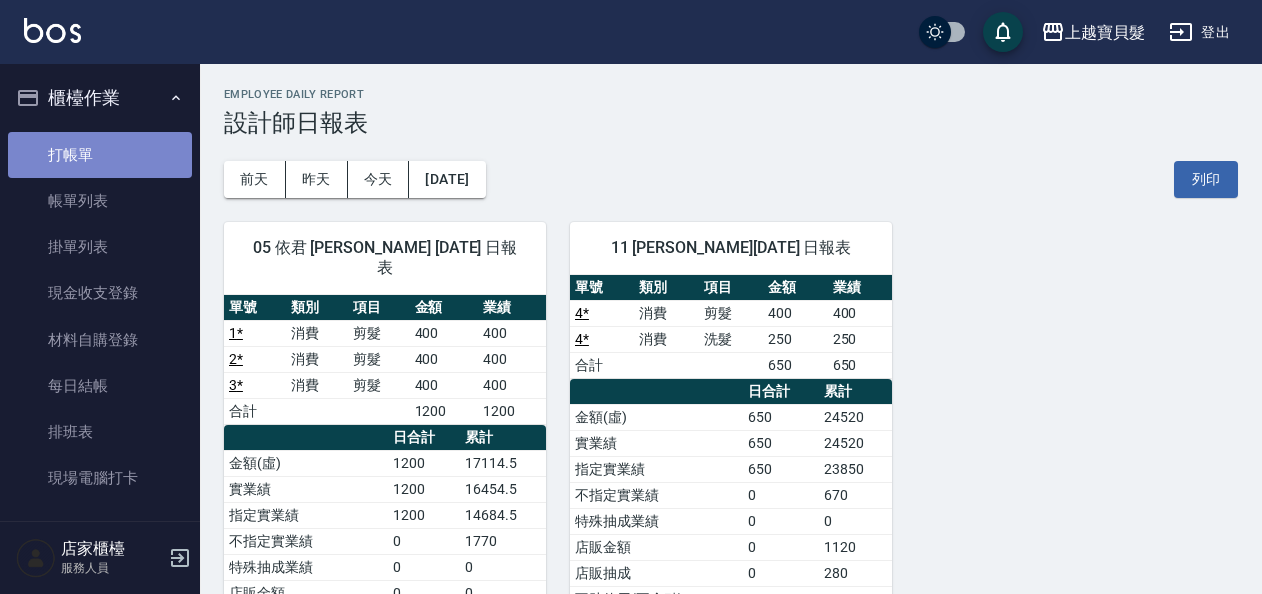 click on "打帳單" at bounding box center [100, 155] 